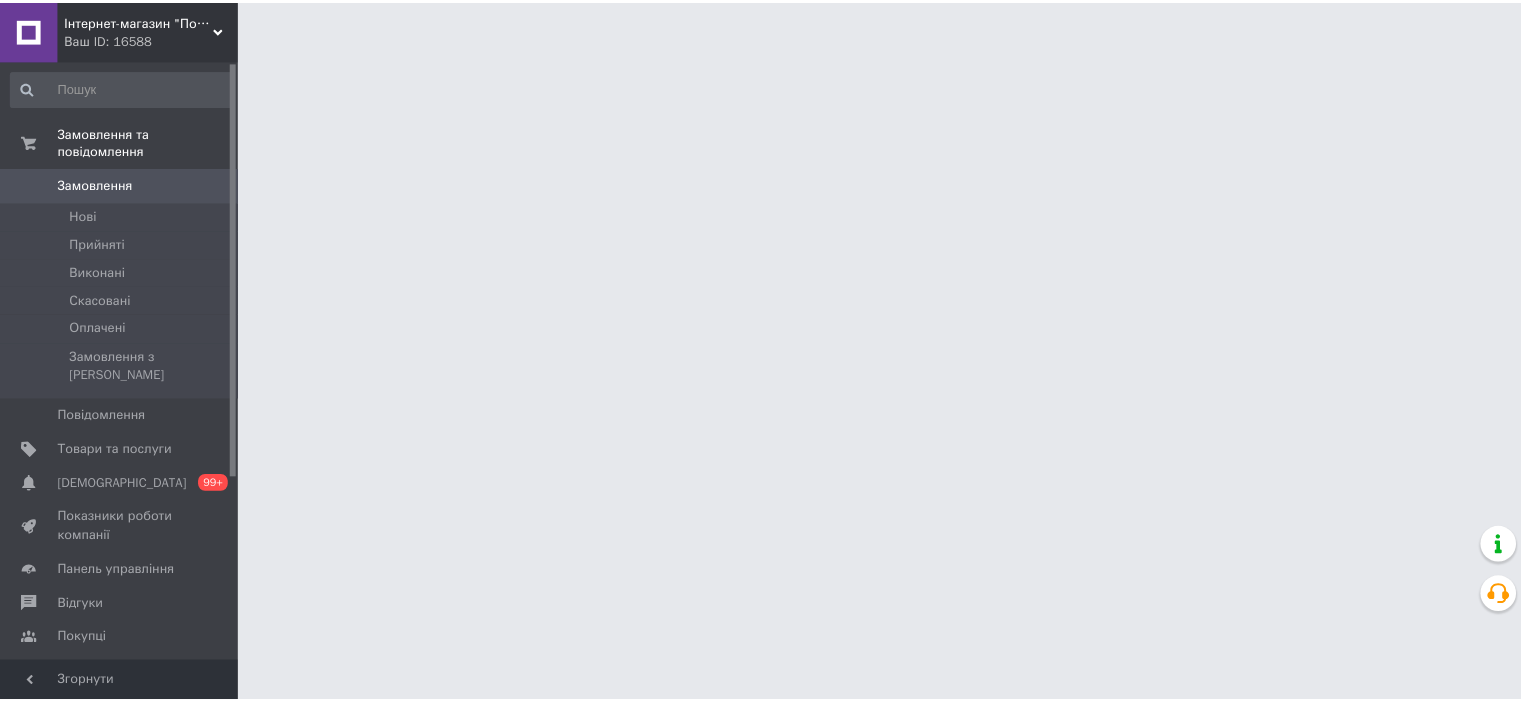 scroll, scrollTop: 0, scrollLeft: 0, axis: both 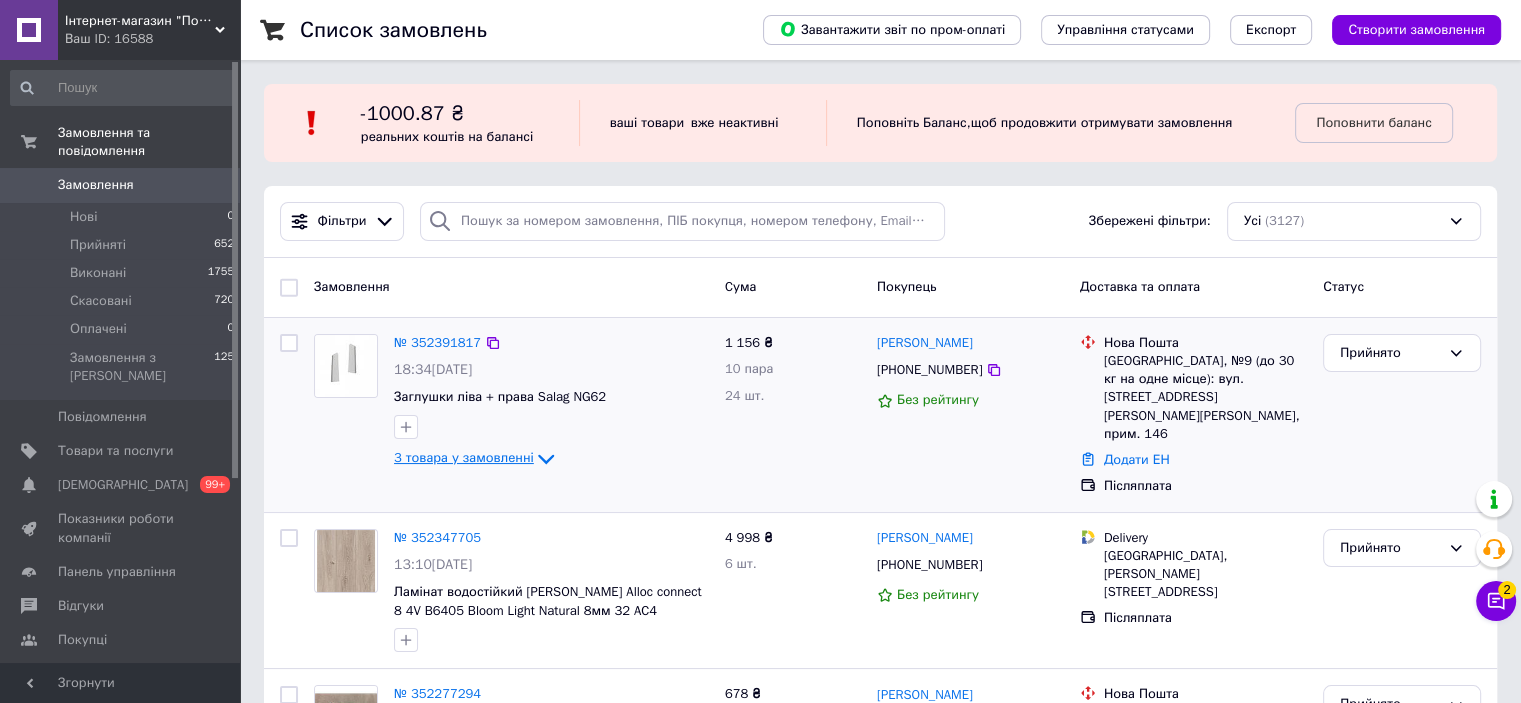 click 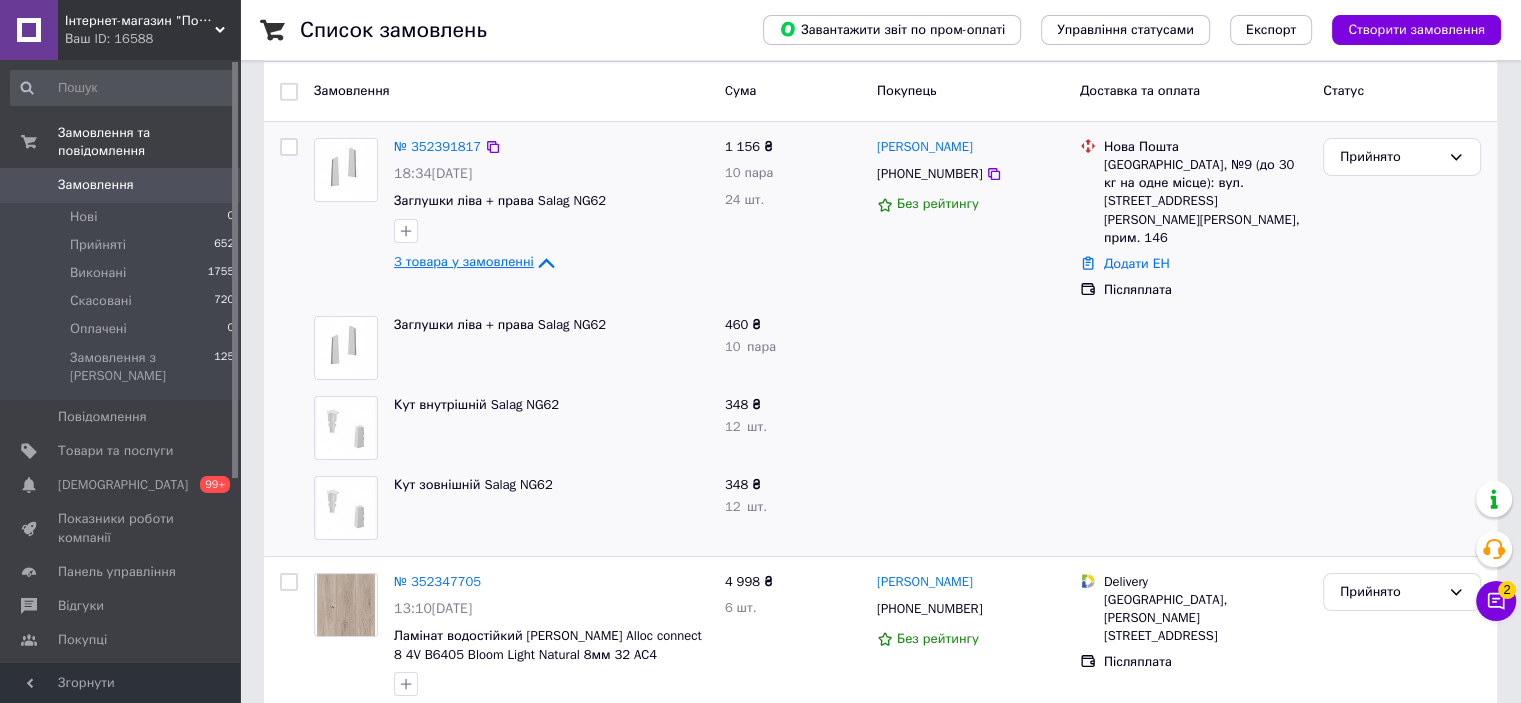 scroll, scrollTop: 200, scrollLeft: 0, axis: vertical 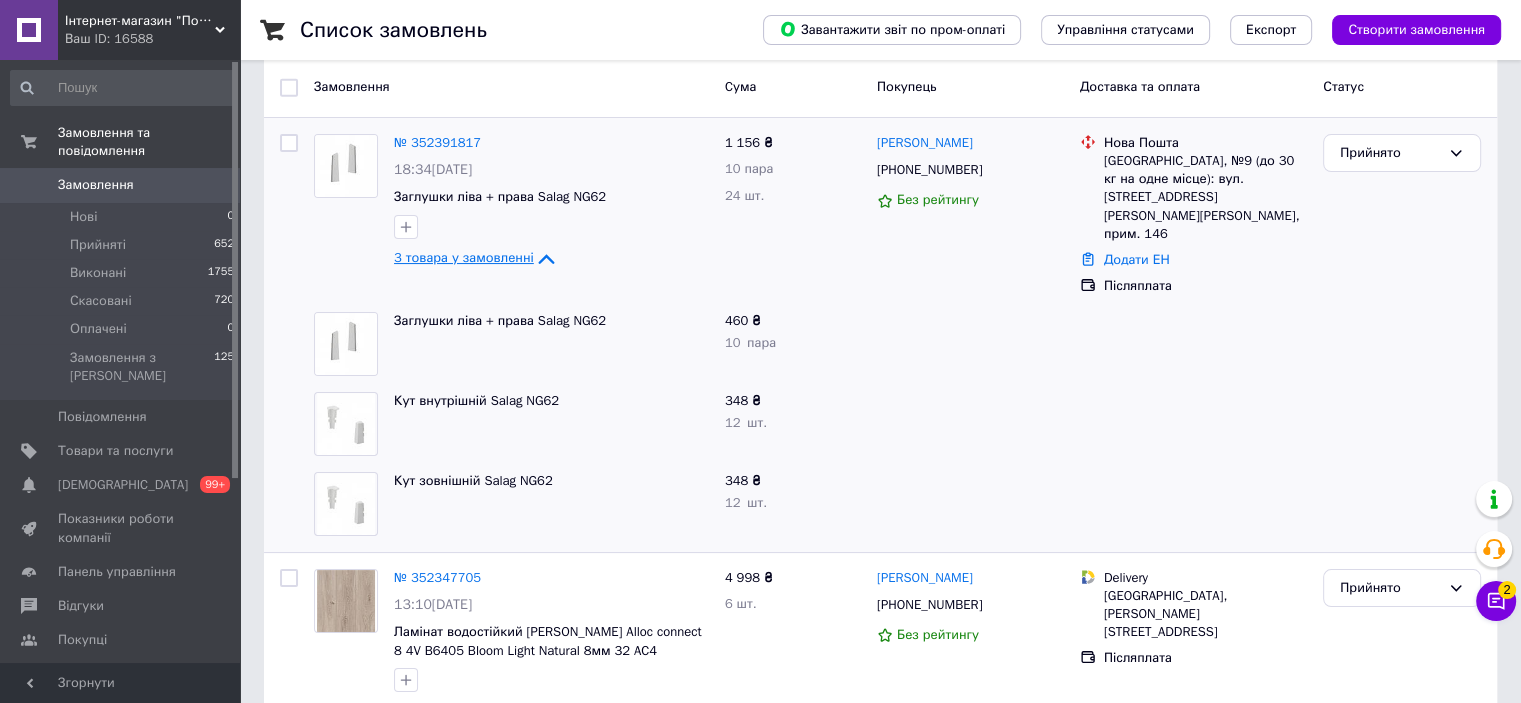 click 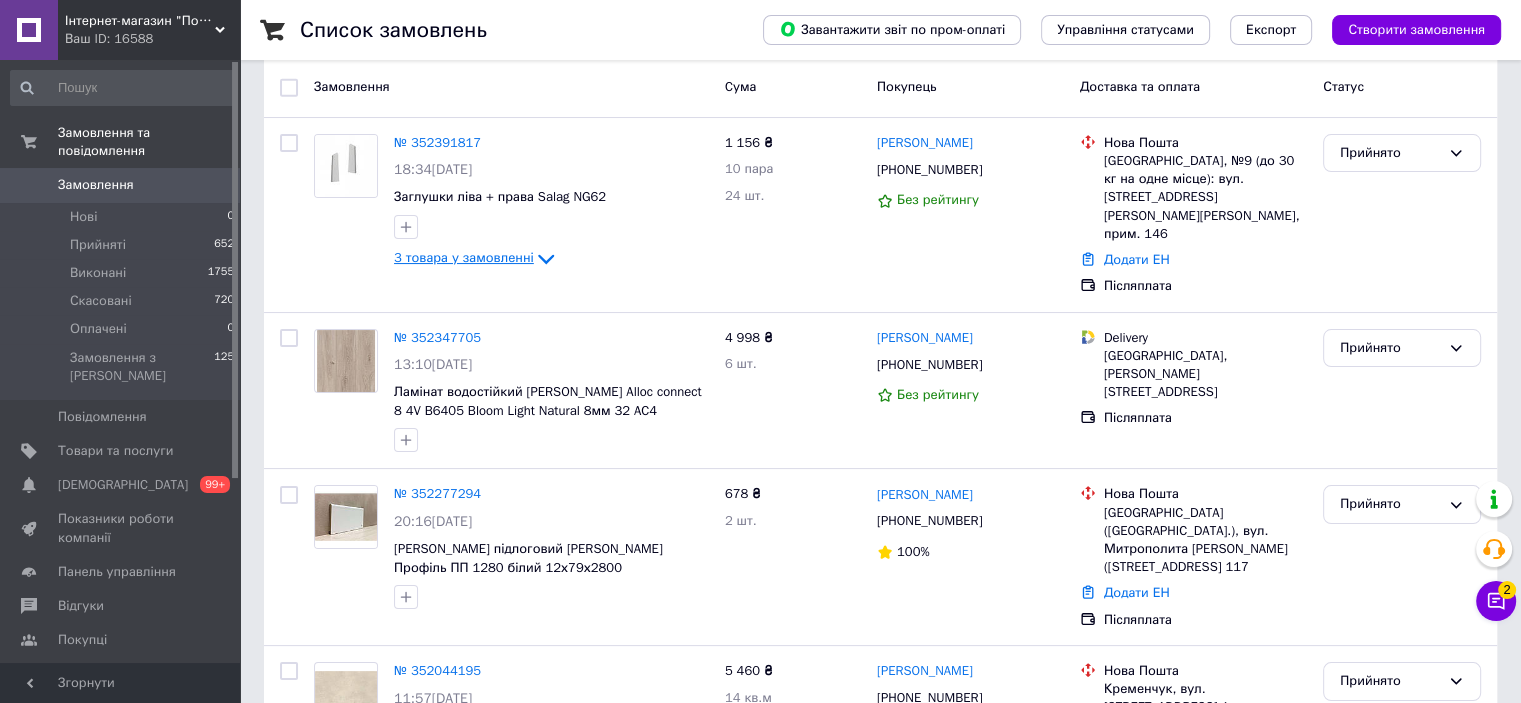 click on "3 товара у замовленні" at bounding box center [464, 258] 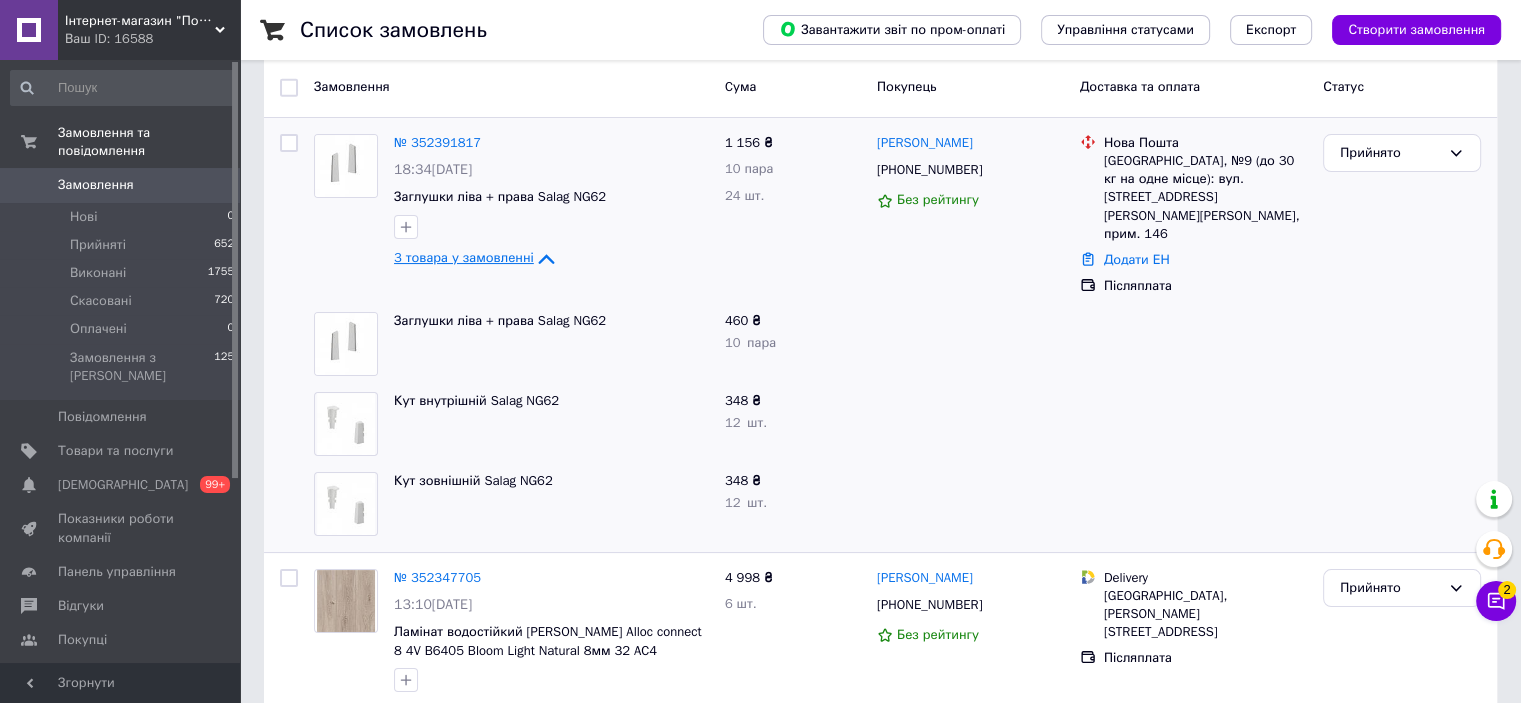 click on "3 товара у замовленні" at bounding box center [464, 258] 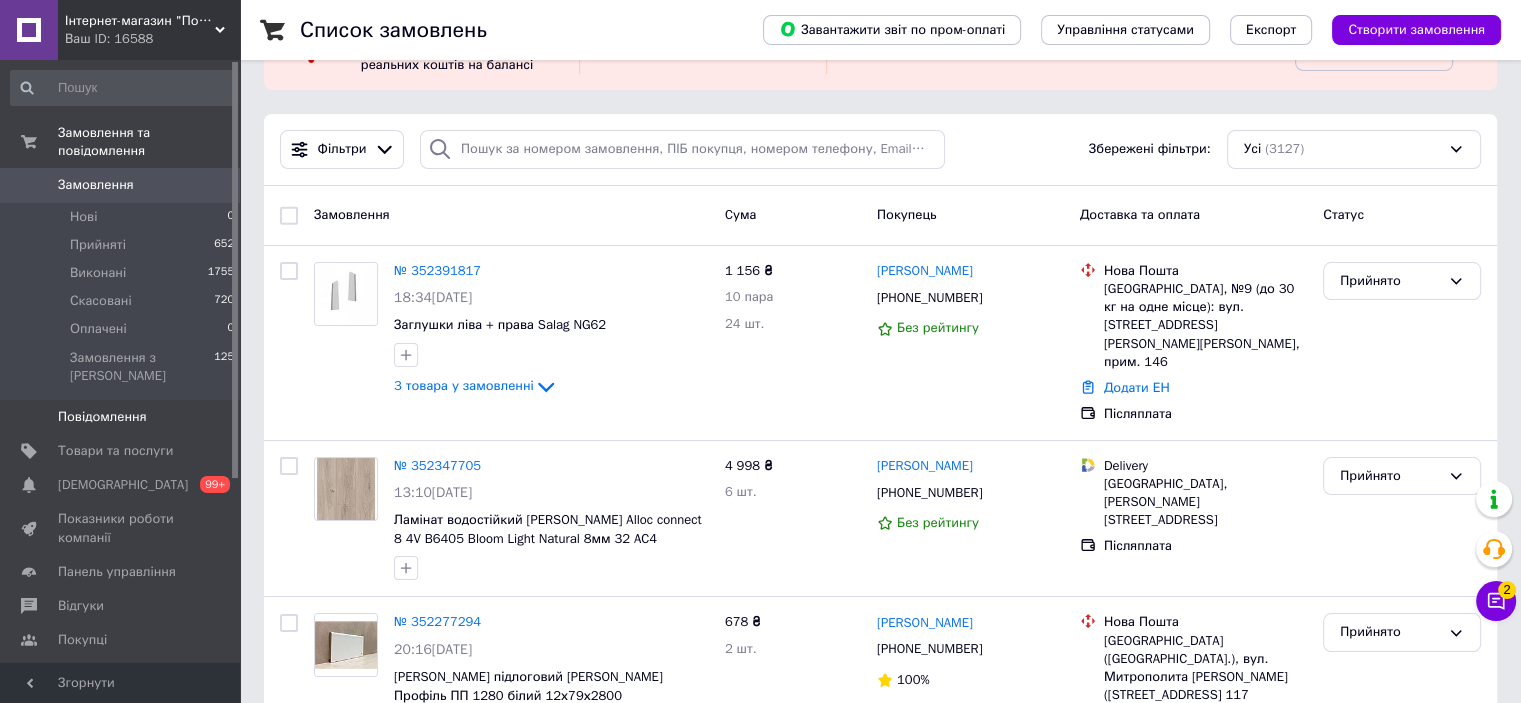 scroll, scrollTop: 0, scrollLeft: 0, axis: both 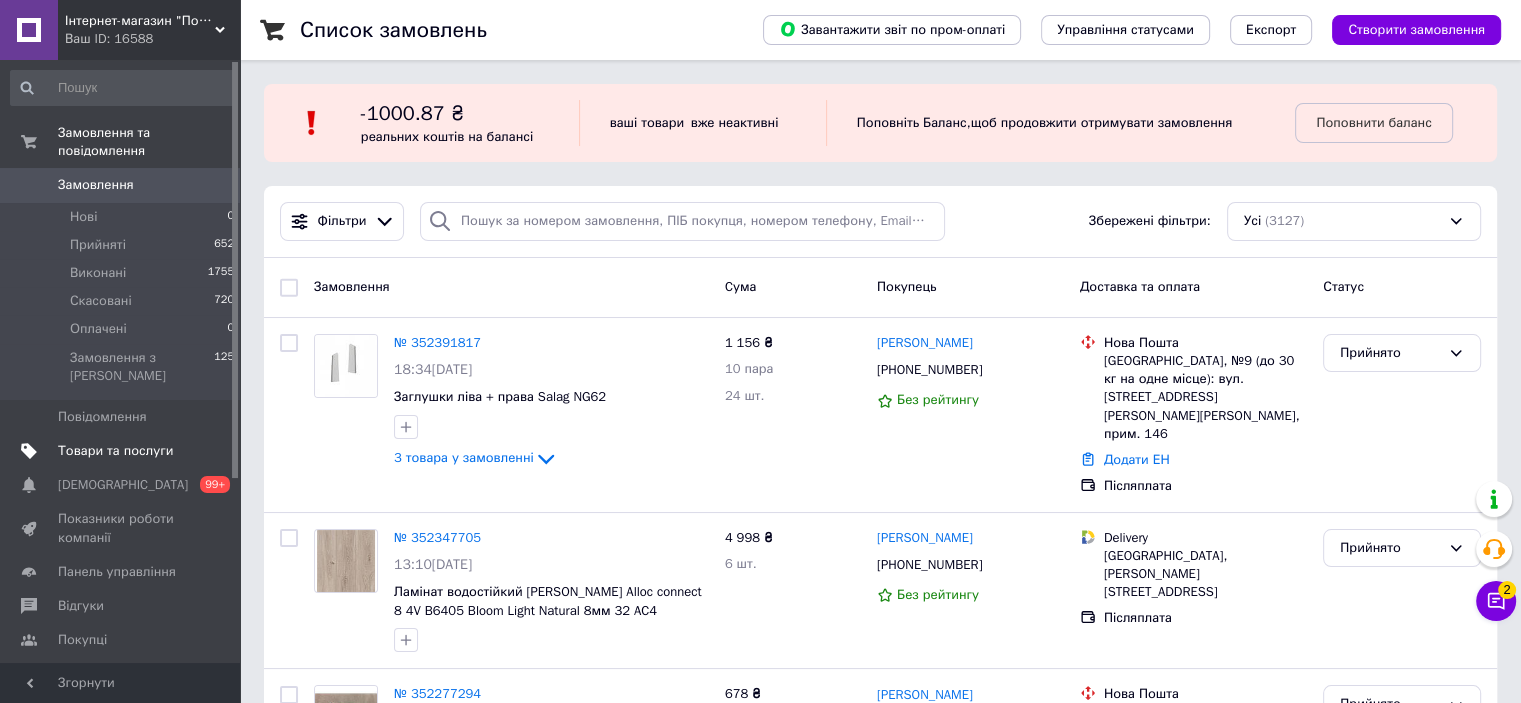 click on "Товари та послуги" at bounding box center [115, 451] 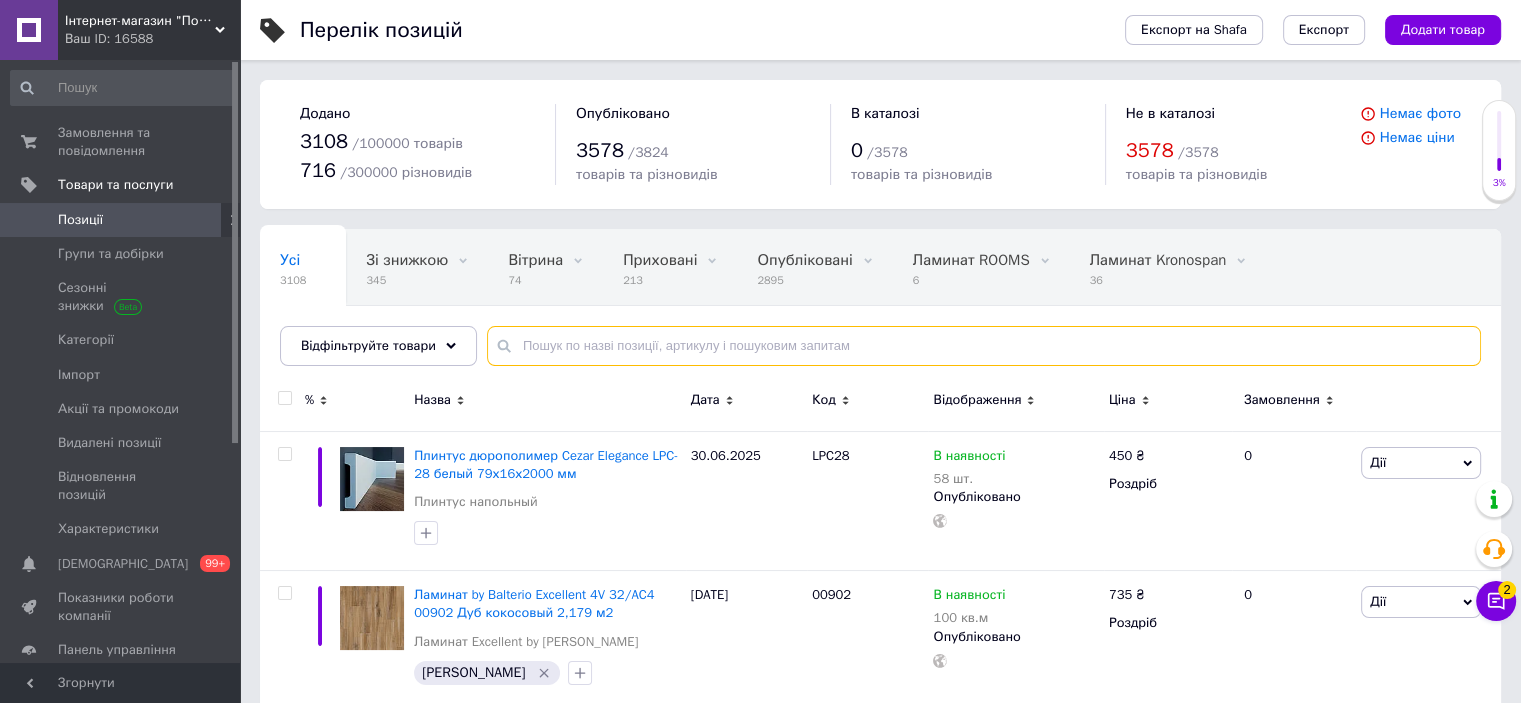 click at bounding box center [984, 346] 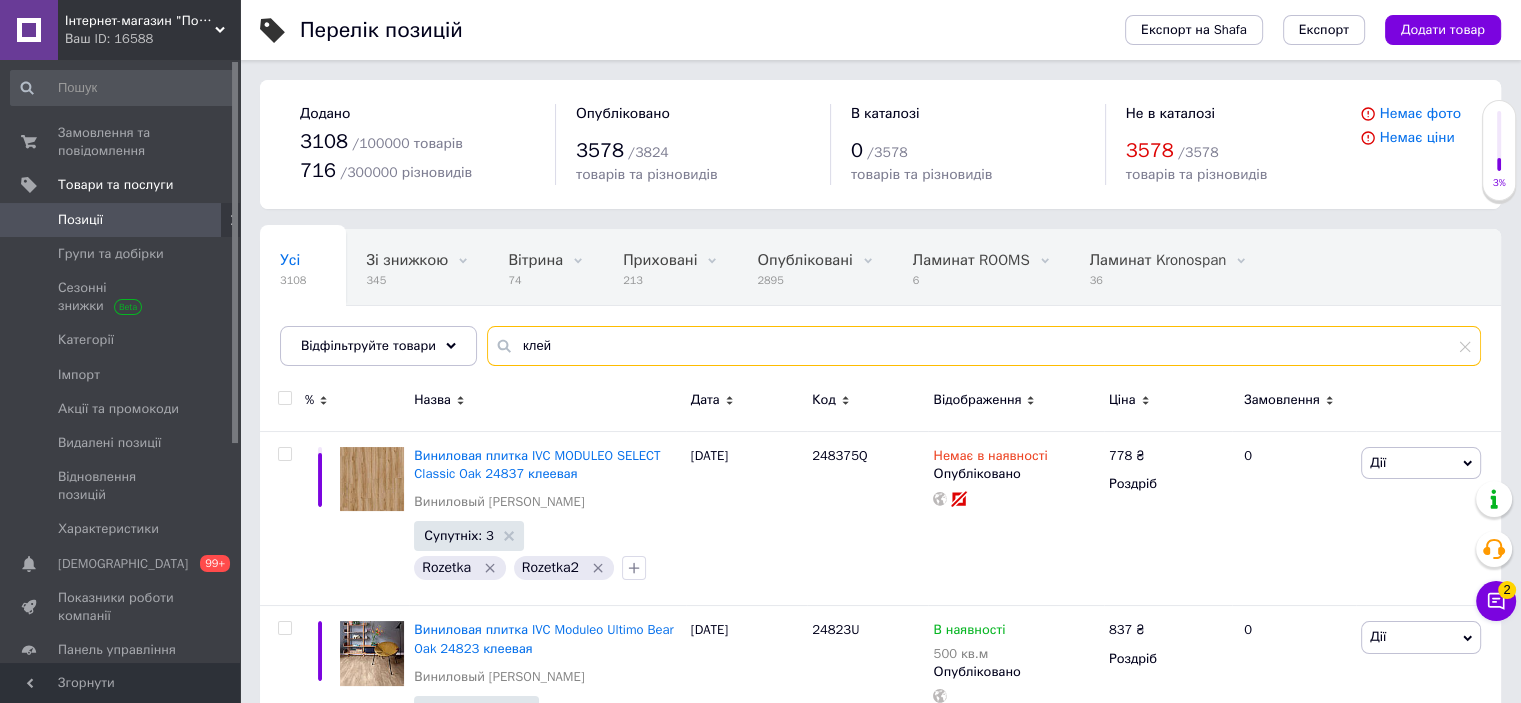 type on "клей" 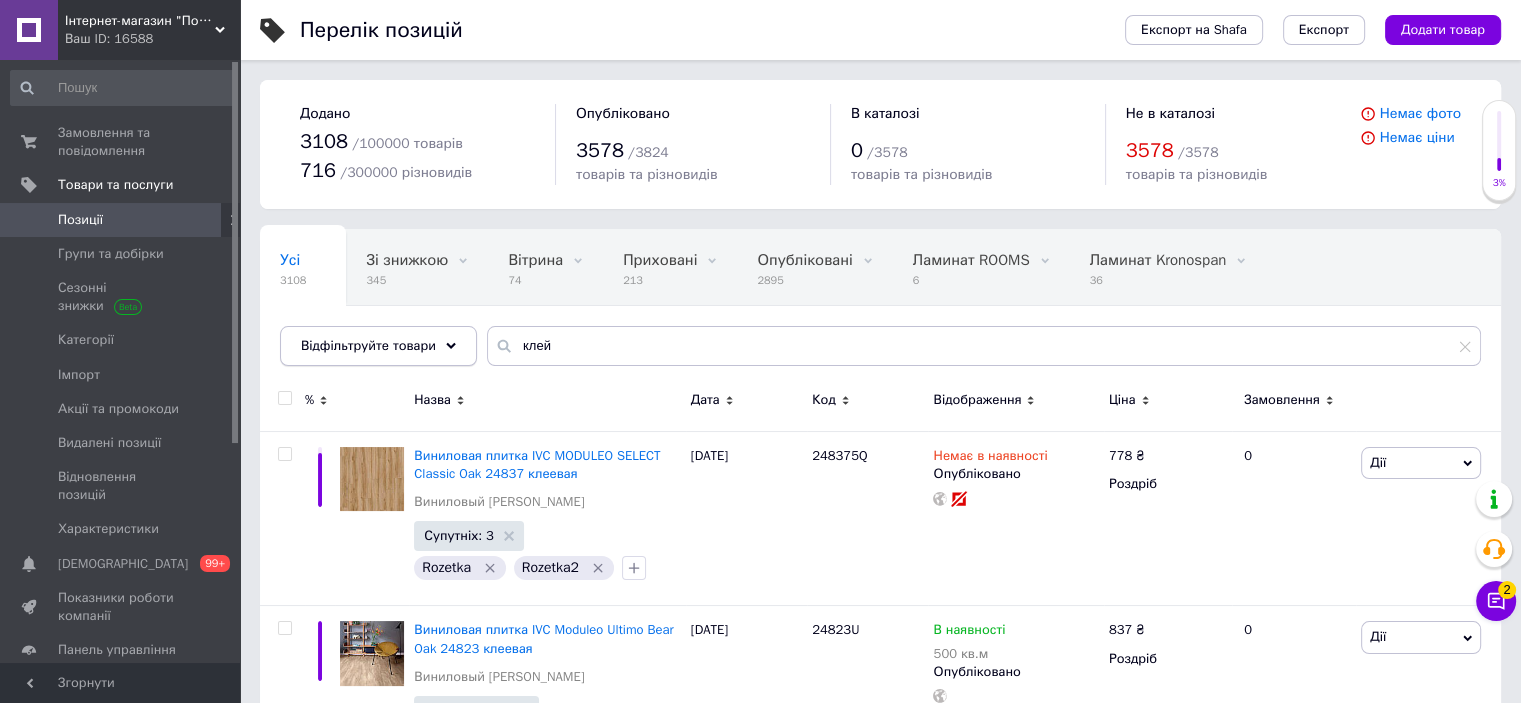 click on "Відфільтруйте товари" at bounding box center [378, 346] 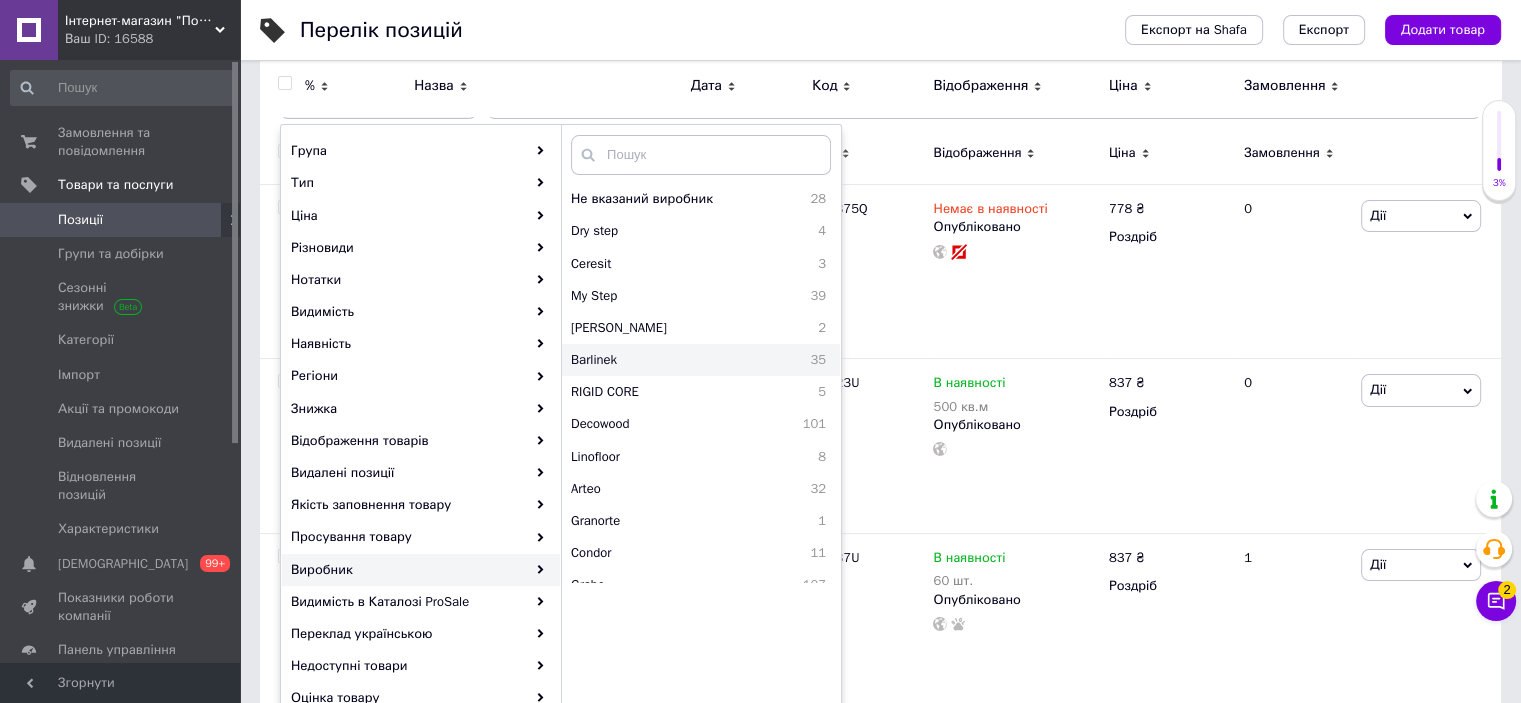 scroll, scrollTop: 200, scrollLeft: 0, axis: vertical 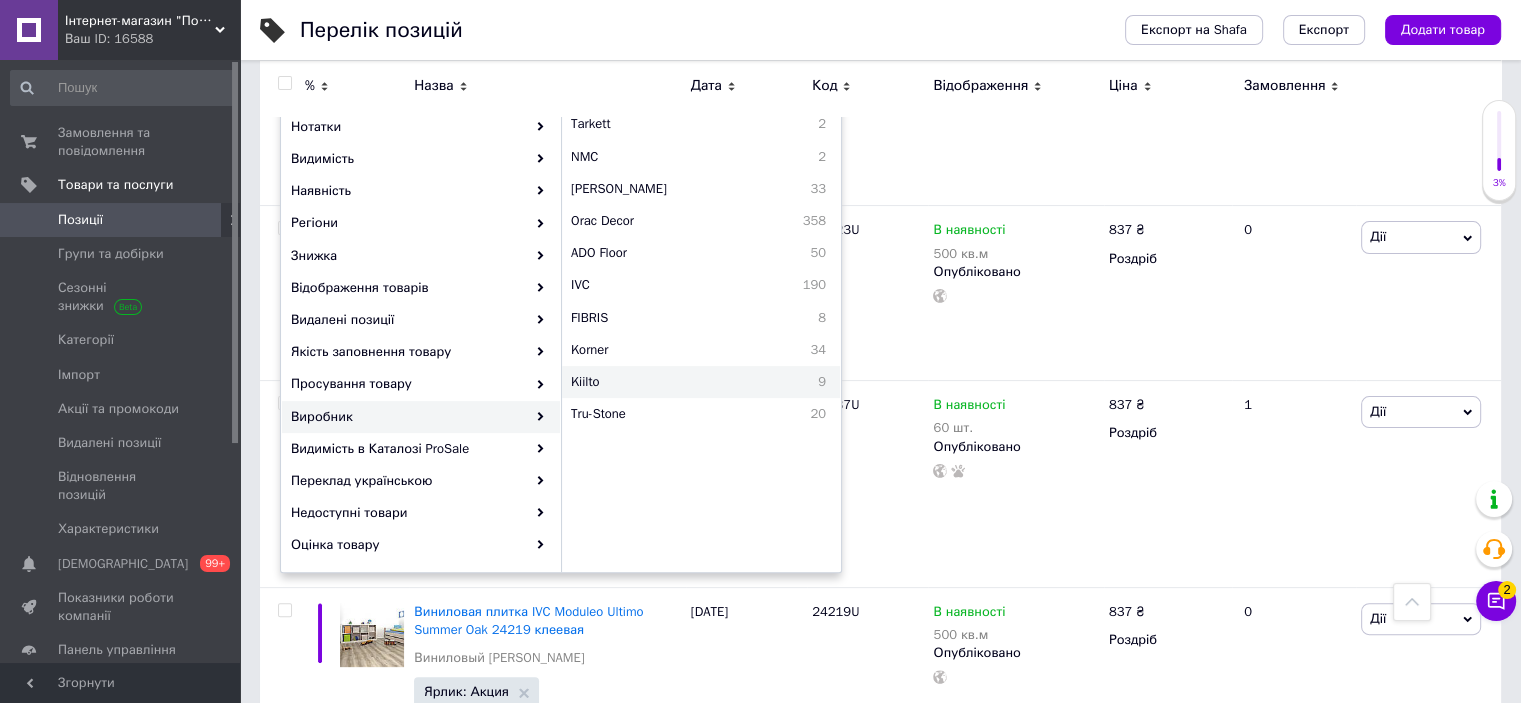 click on "Kiilto" at bounding box center (649, 382) 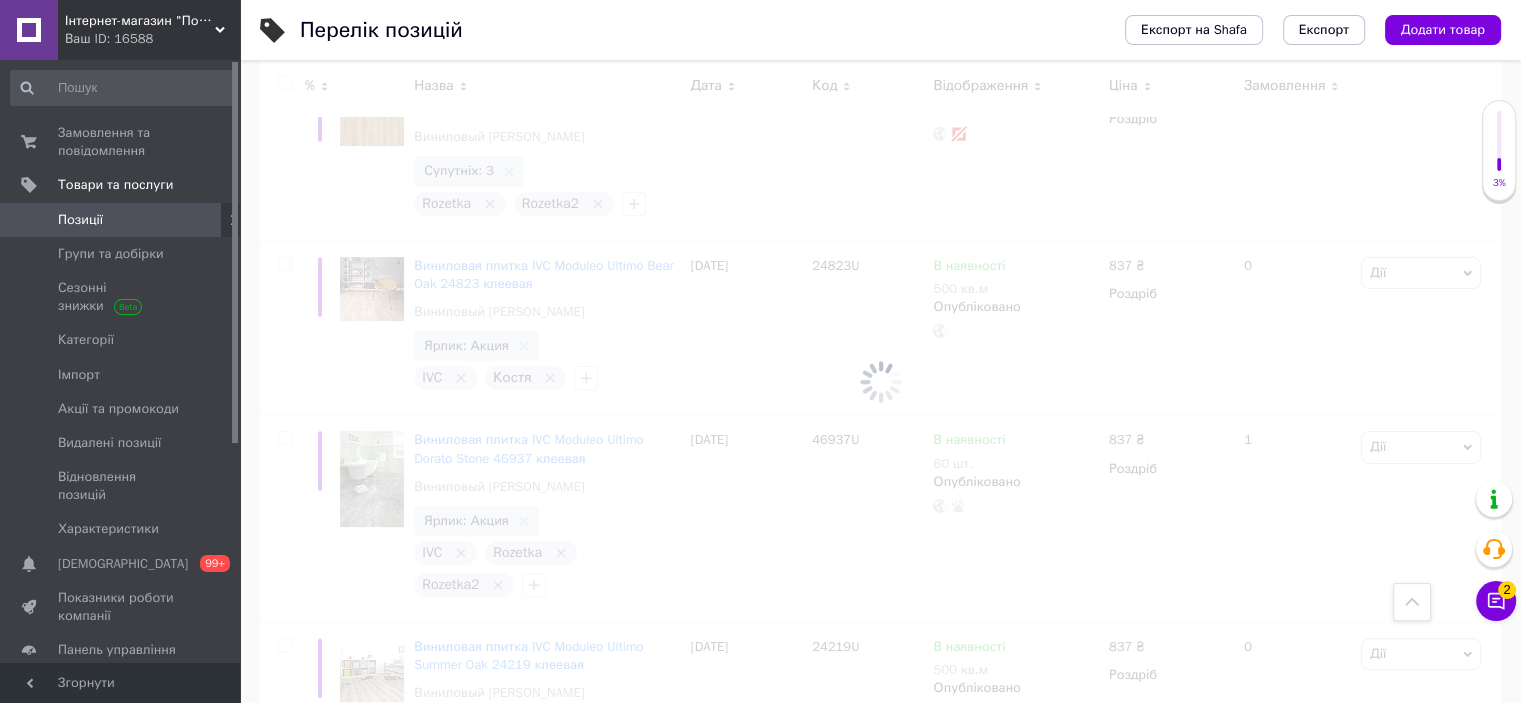 scroll, scrollTop: 435, scrollLeft: 0, axis: vertical 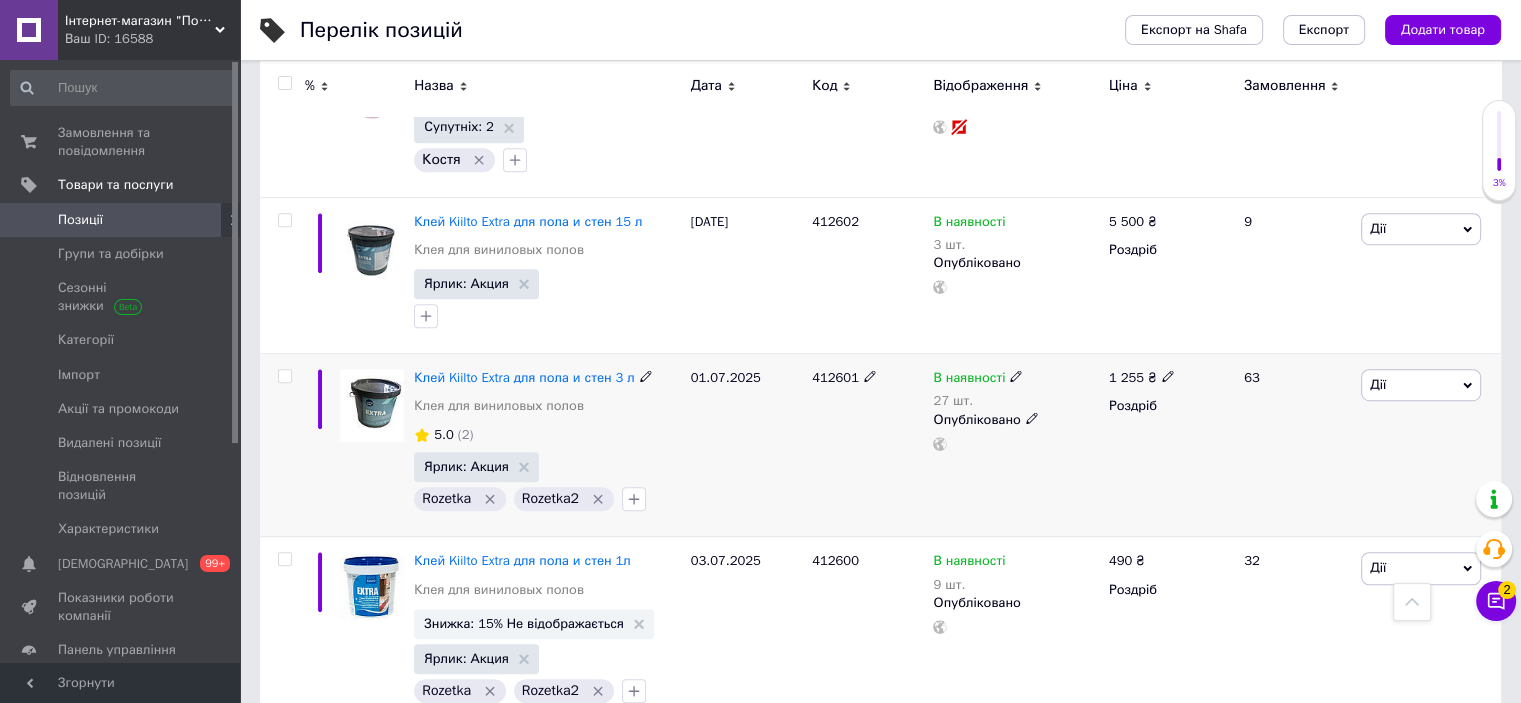 click 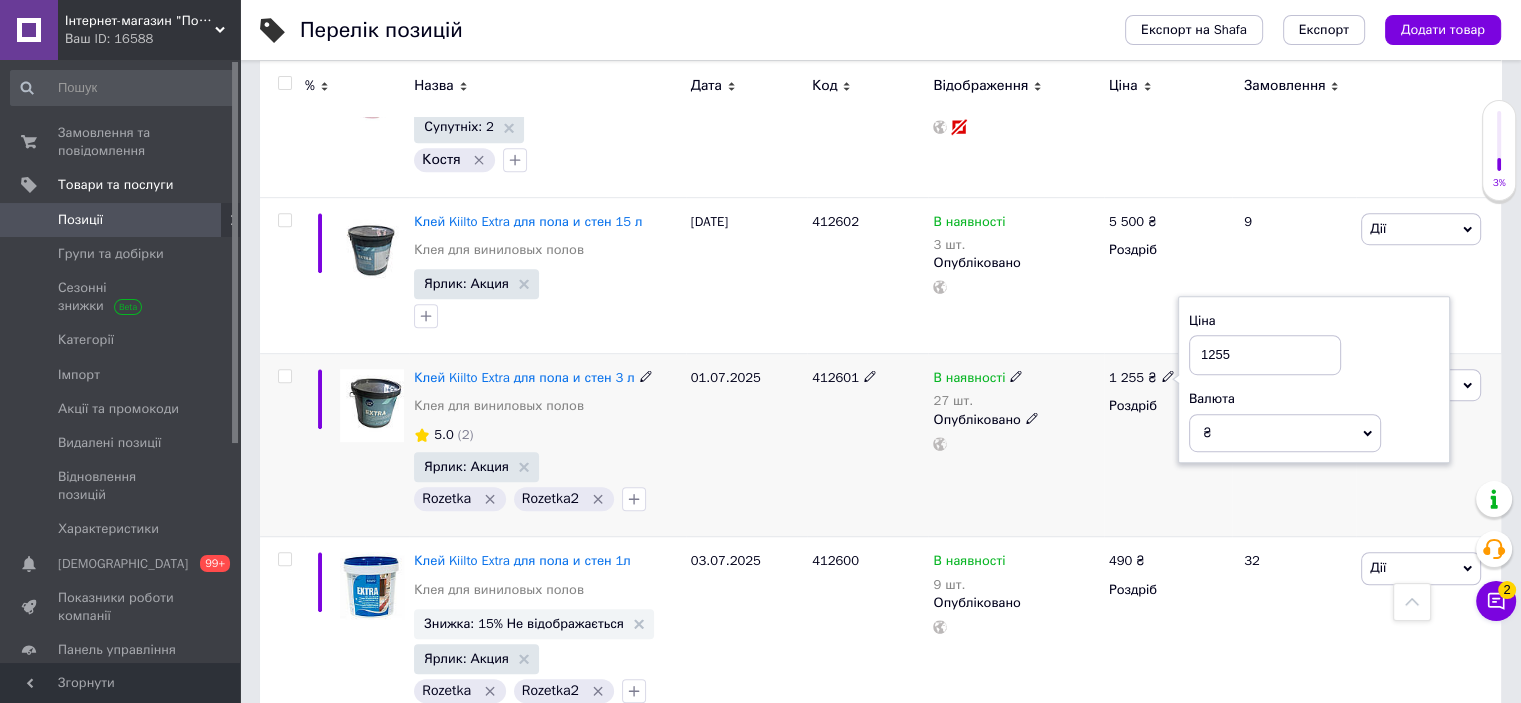 drag, startPoint x: 1214, startPoint y: 353, endPoint x: 1232, endPoint y: 353, distance: 18 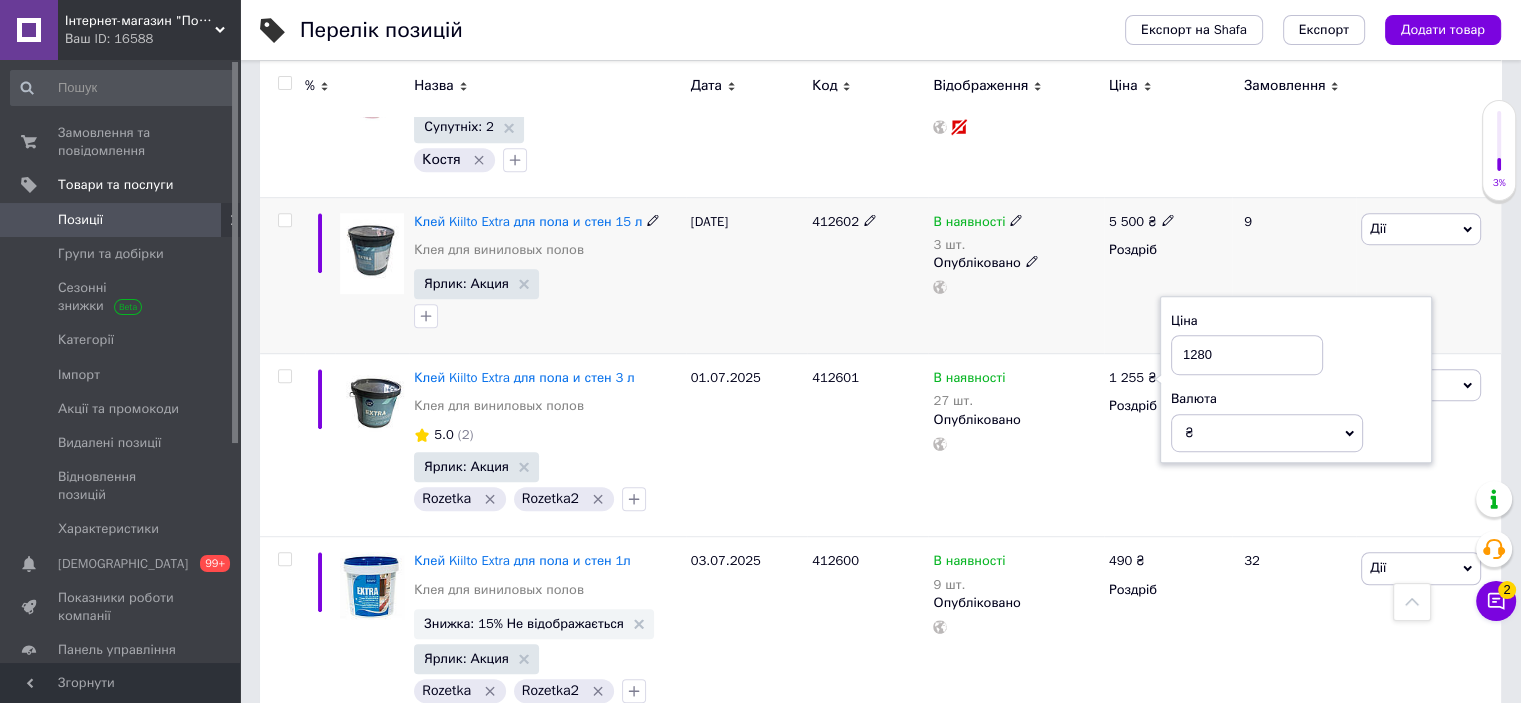 type on "1280" 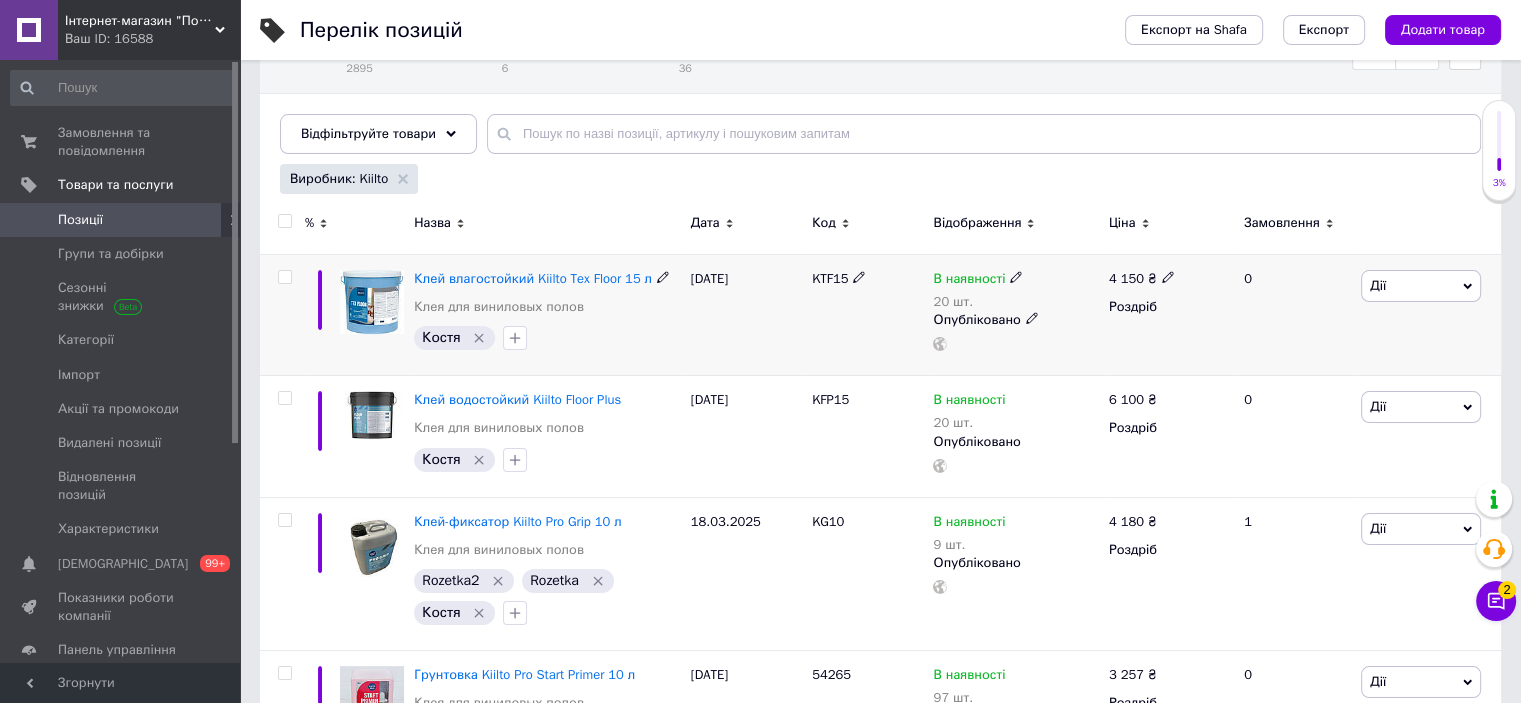 scroll, scrollTop: 235, scrollLeft: 0, axis: vertical 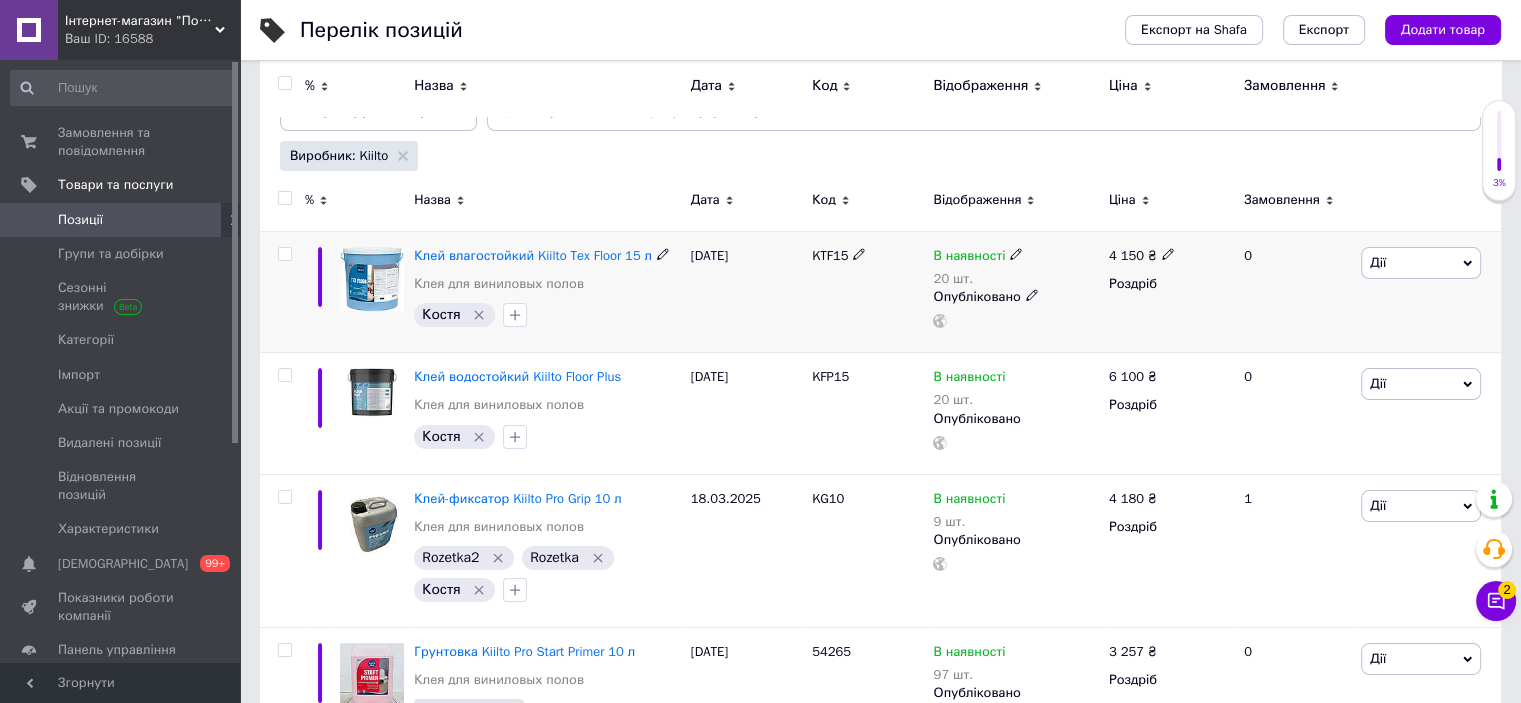 click on "4 150   ₴" at bounding box center [1168, 256] 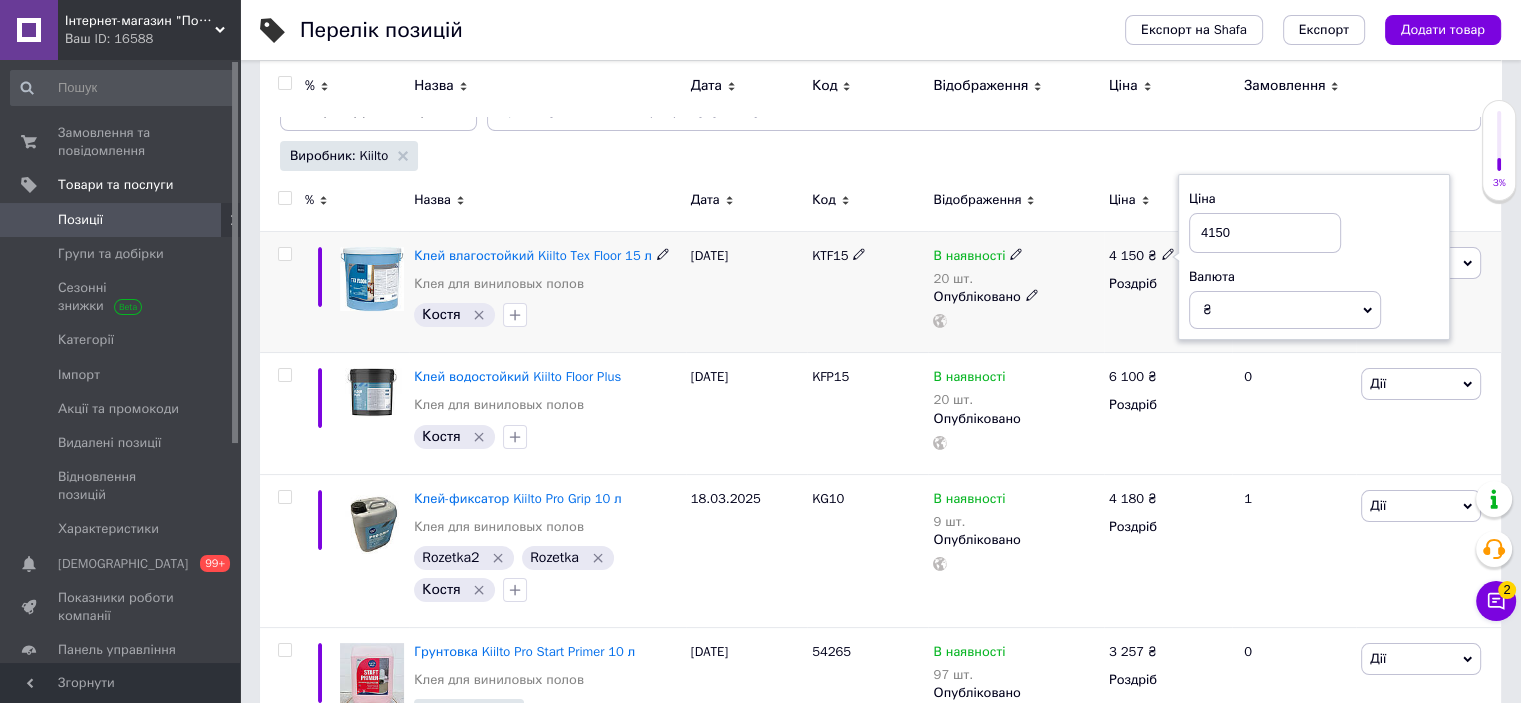 drag, startPoint x: 1206, startPoint y: 235, endPoint x: 1248, endPoint y: 239, distance: 42.190044 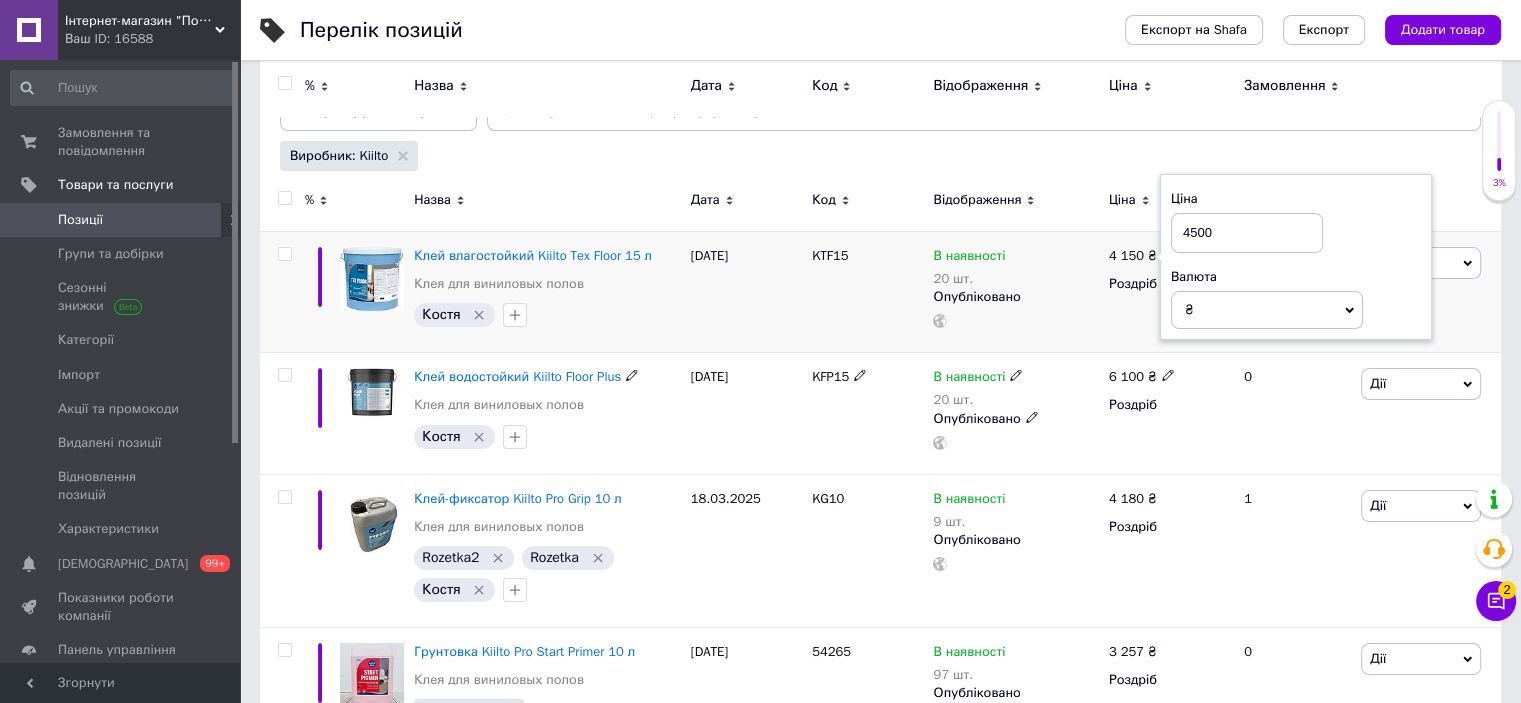 type on "4500" 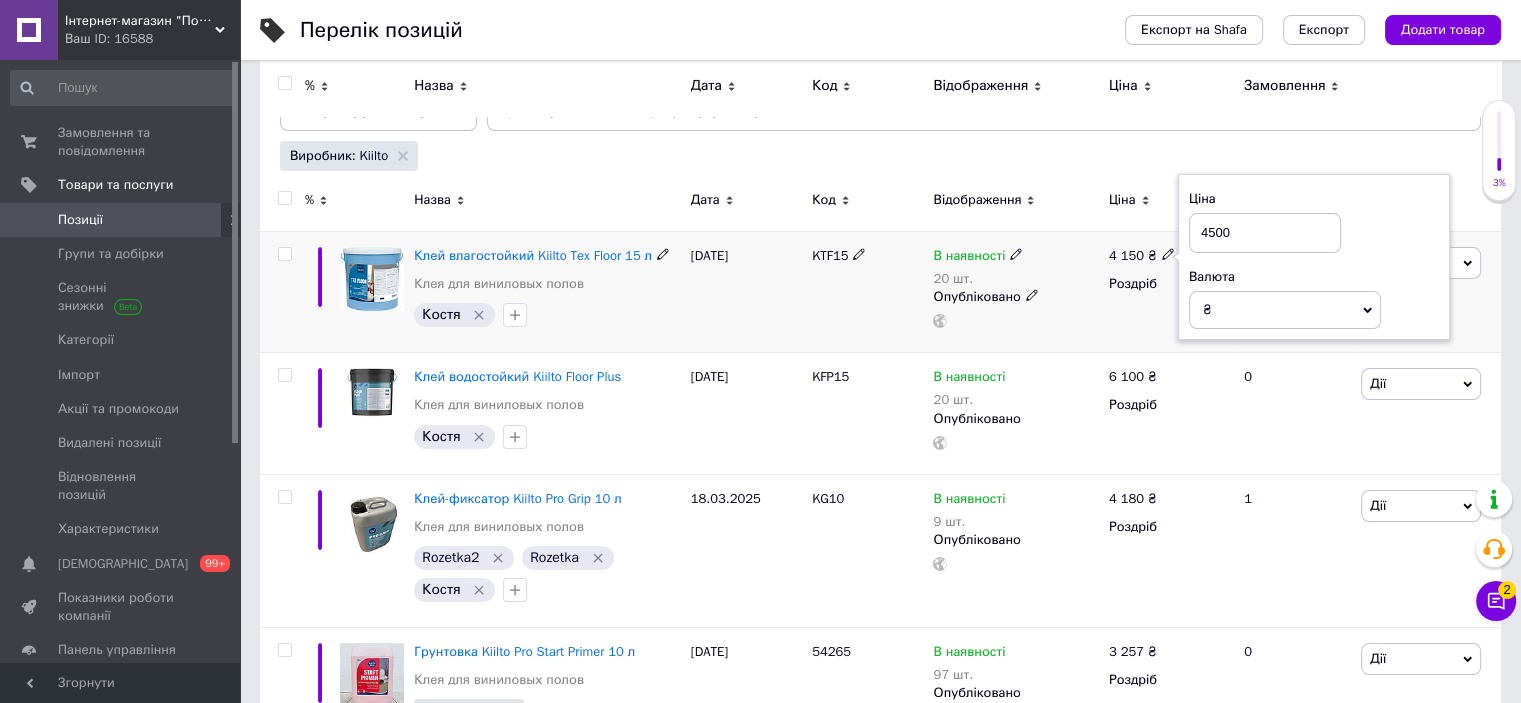 click on "В наявності 20 шт. Опубліковано" at bounding box center (1015, 291) 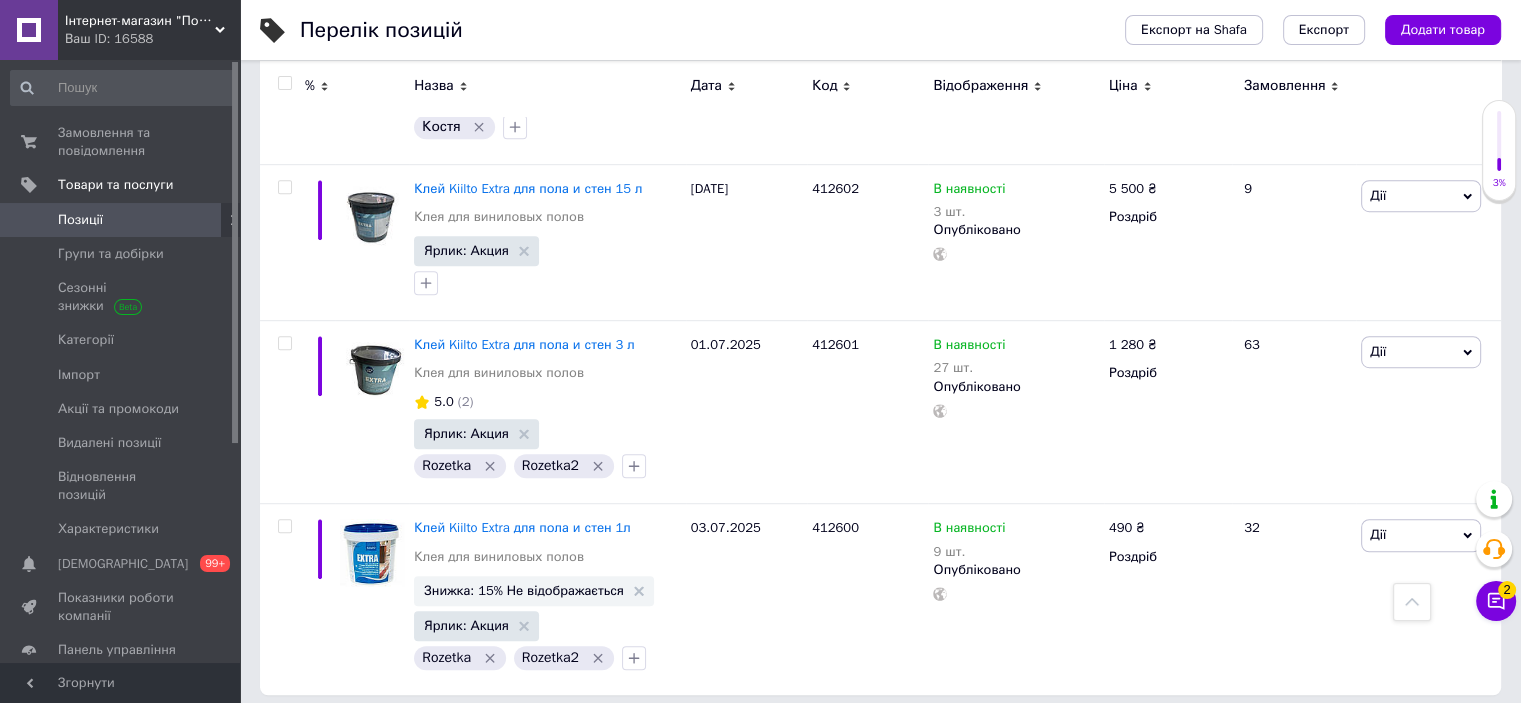 scroll, scrollTop: 1177, scrollLeft: 0, axis: vertical 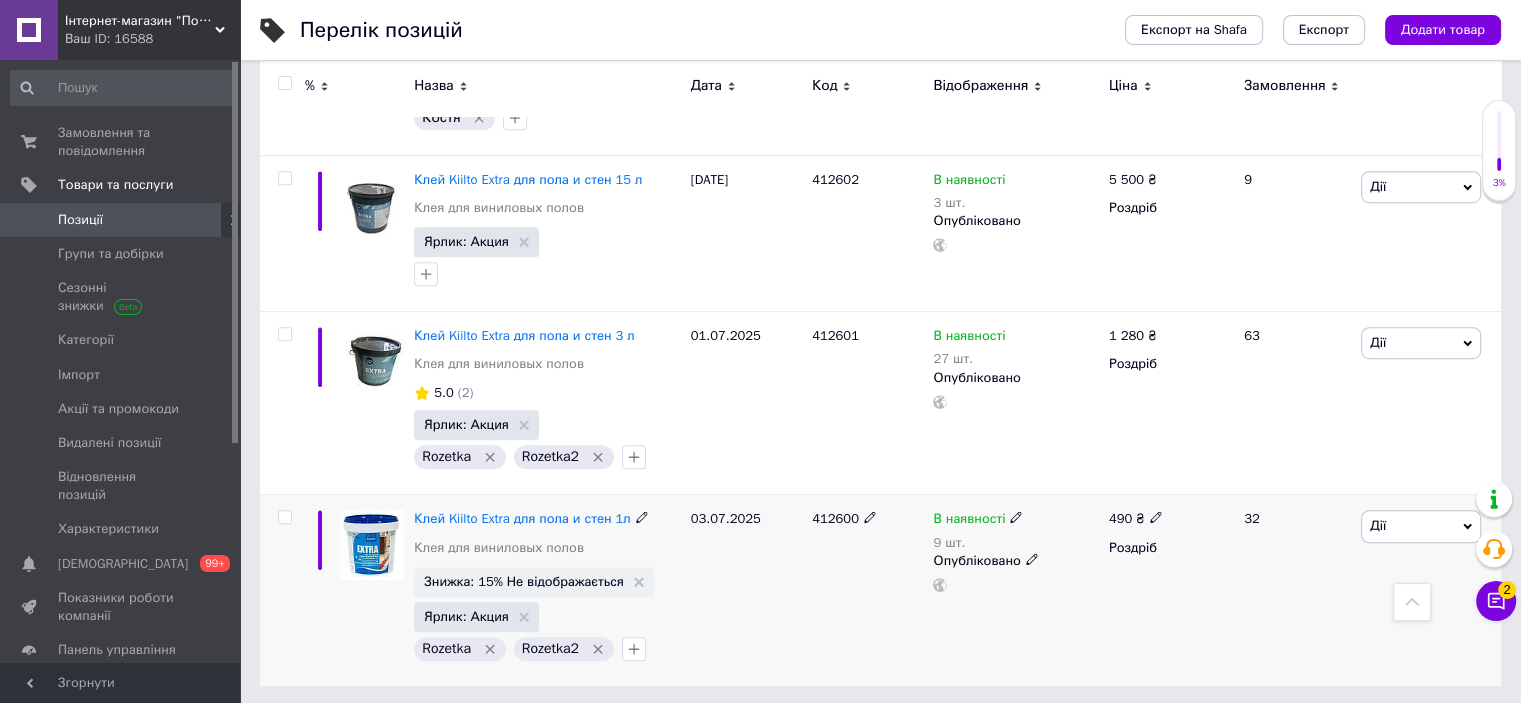 click 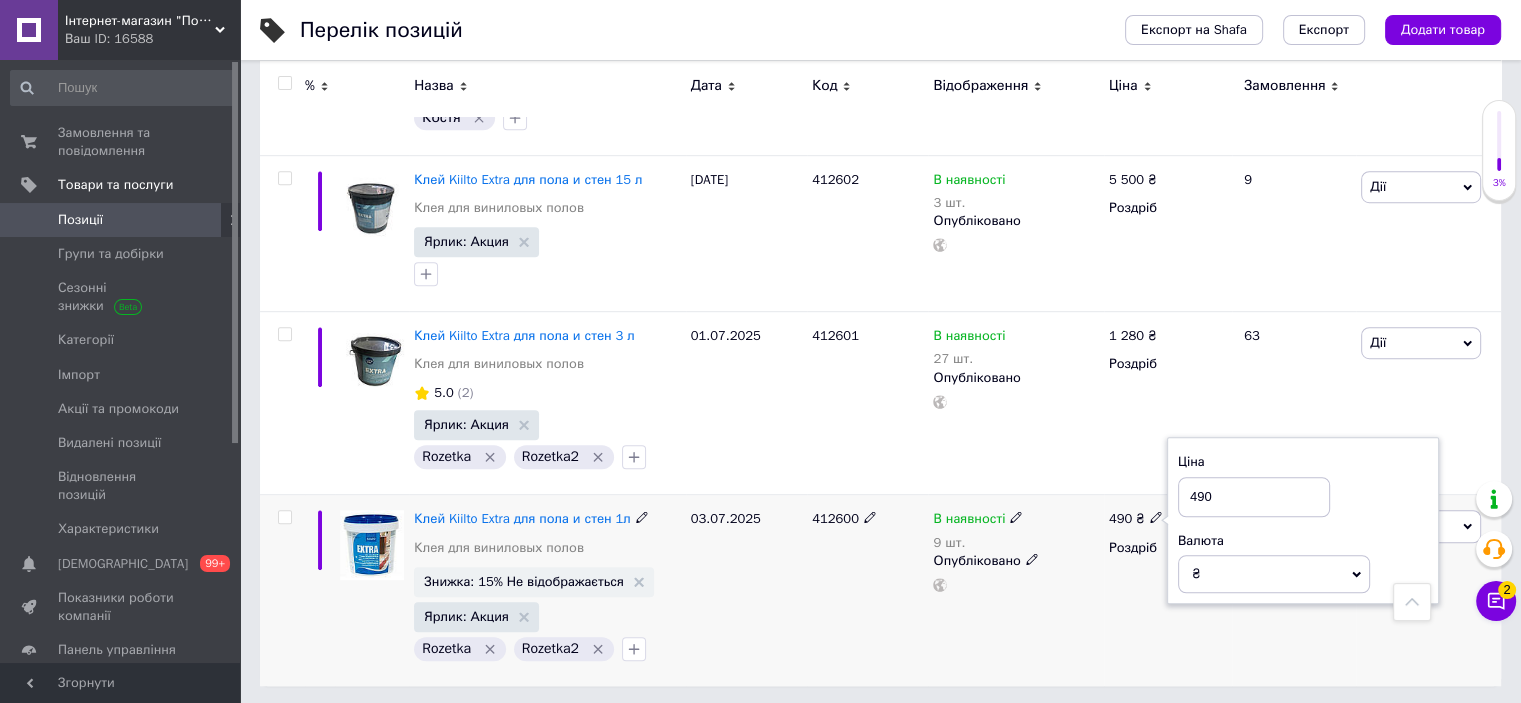 drag, startPoint x: 1210, startPoint y: 490, endPoint x: 1175, endPoint y: 505, distance: 38.078865 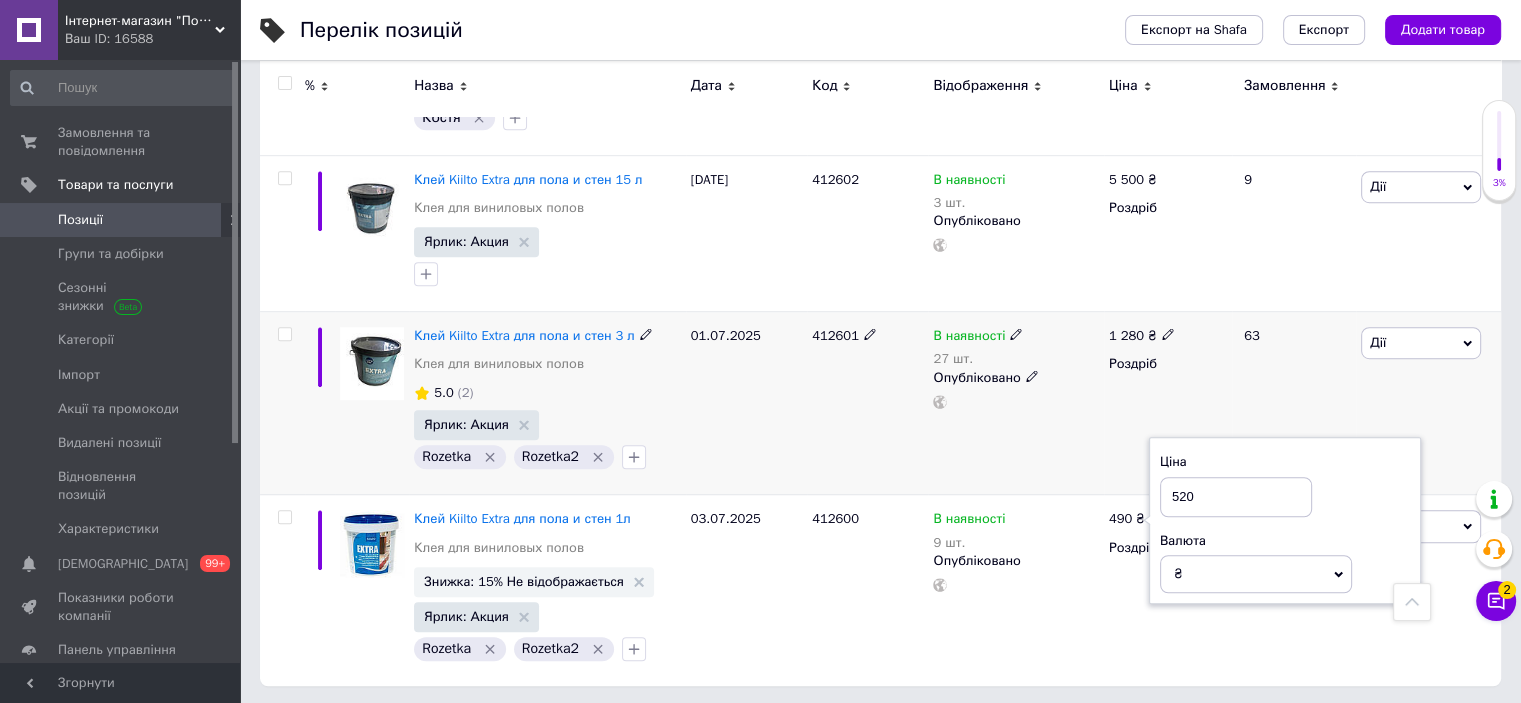 type on "520" 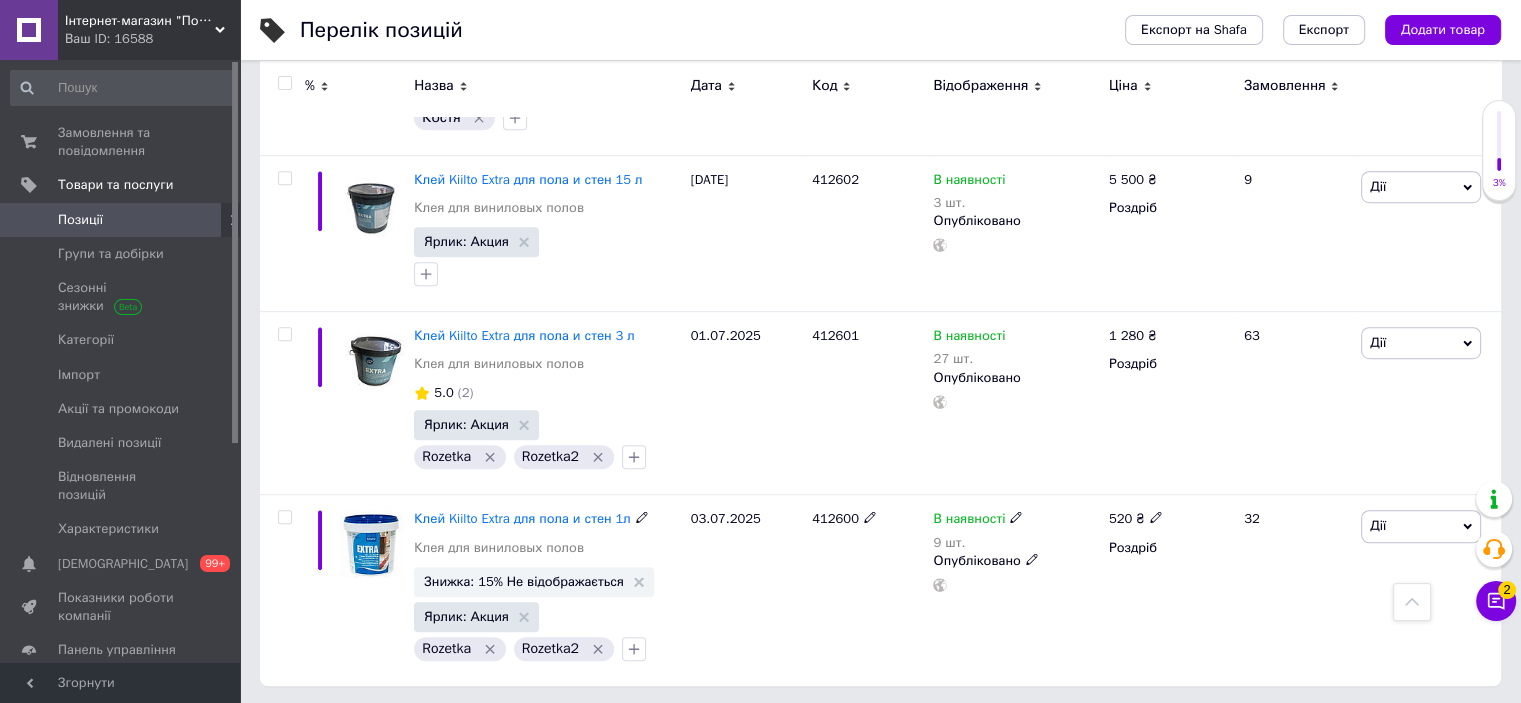 click 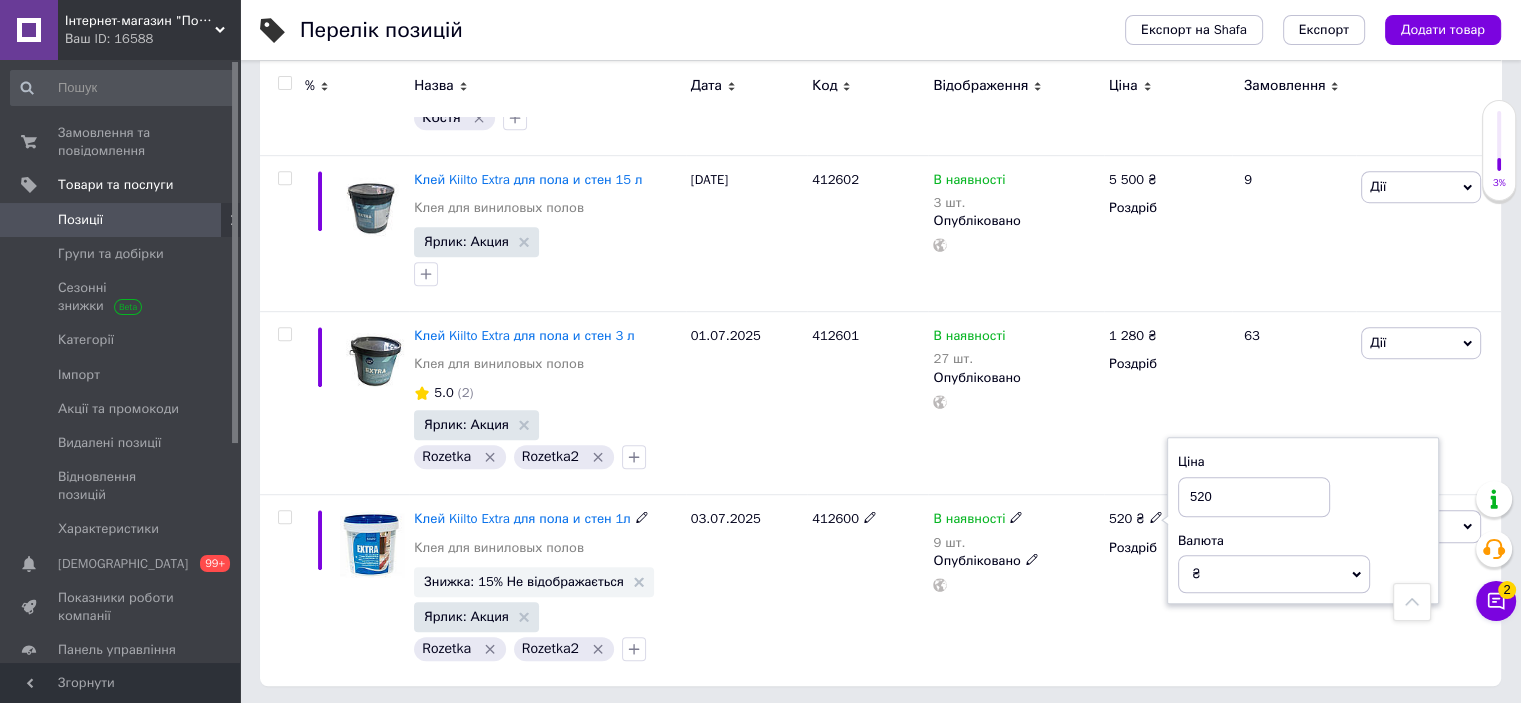 drag, startPoint x: 1195, startPoint y: 499, endPoint x: 1208, endPoint y: 507, distance: 15.264338 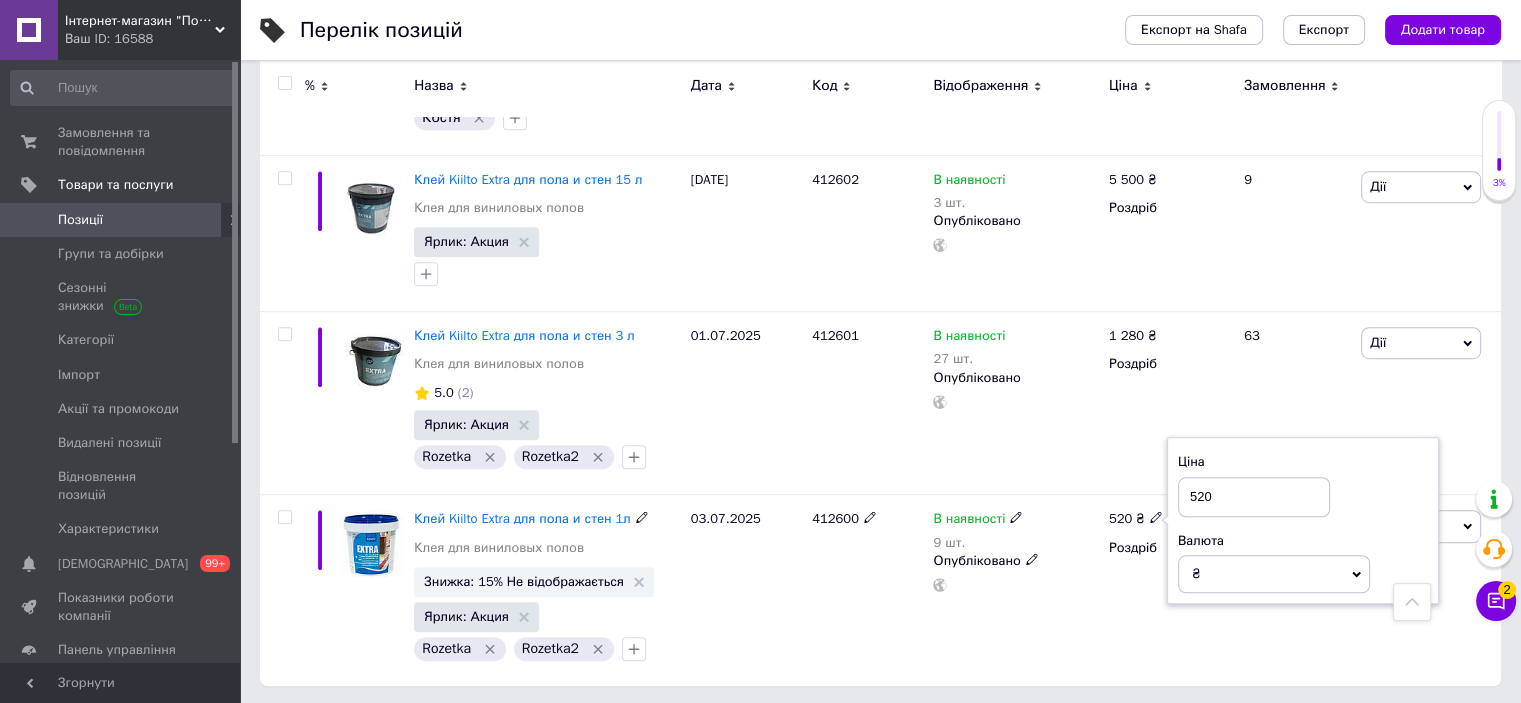 click on "520" at bounding box center (1254, 497) 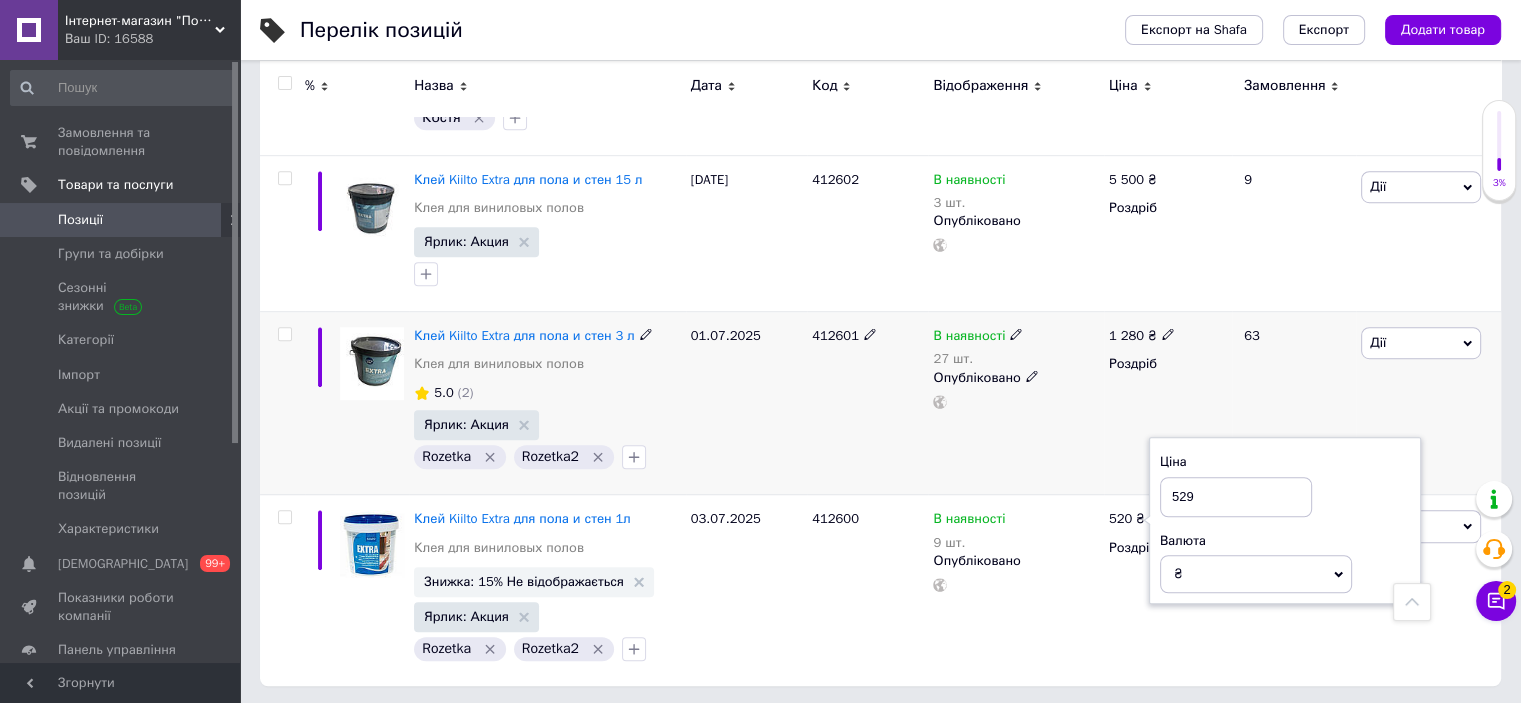 type on "529" 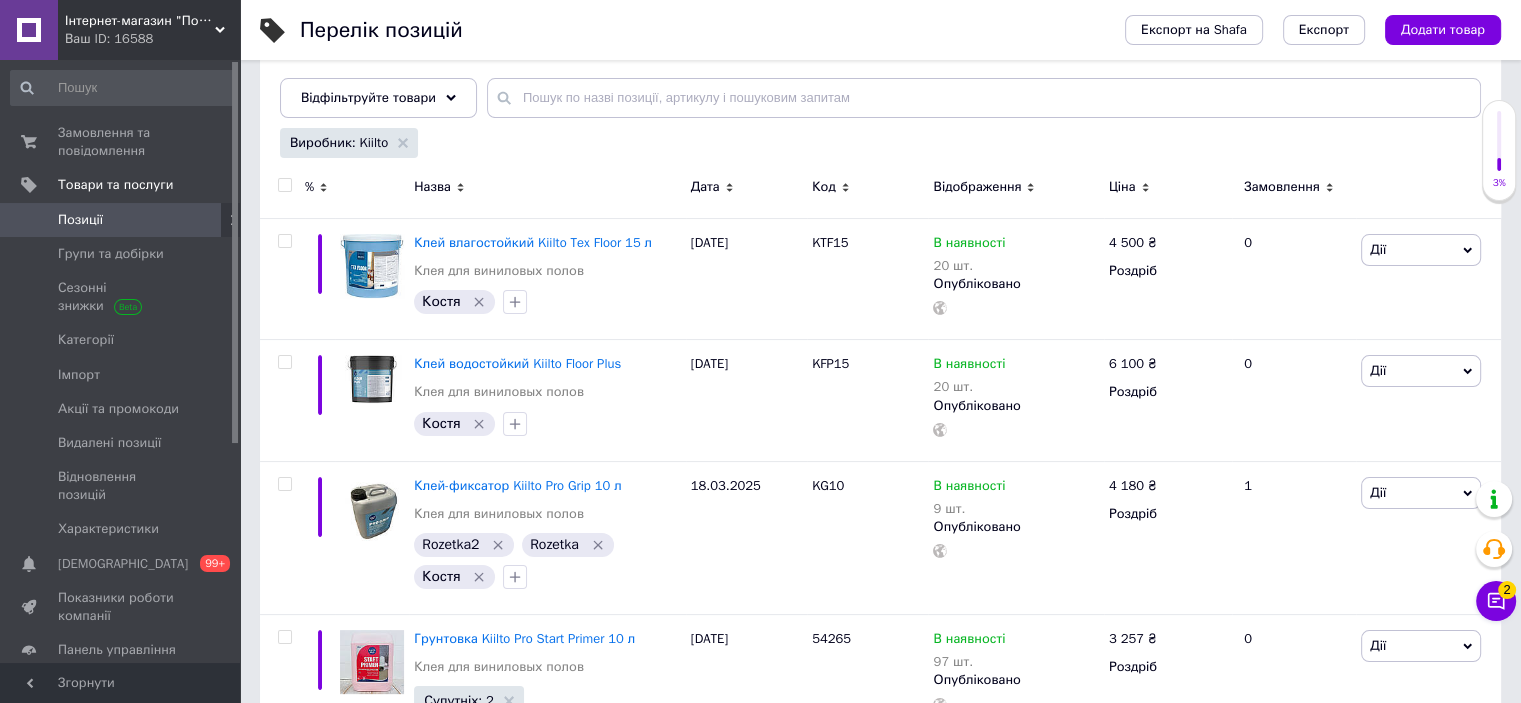 scroll, scrollTop: 300, scrollLeft: 0, axis: vertical 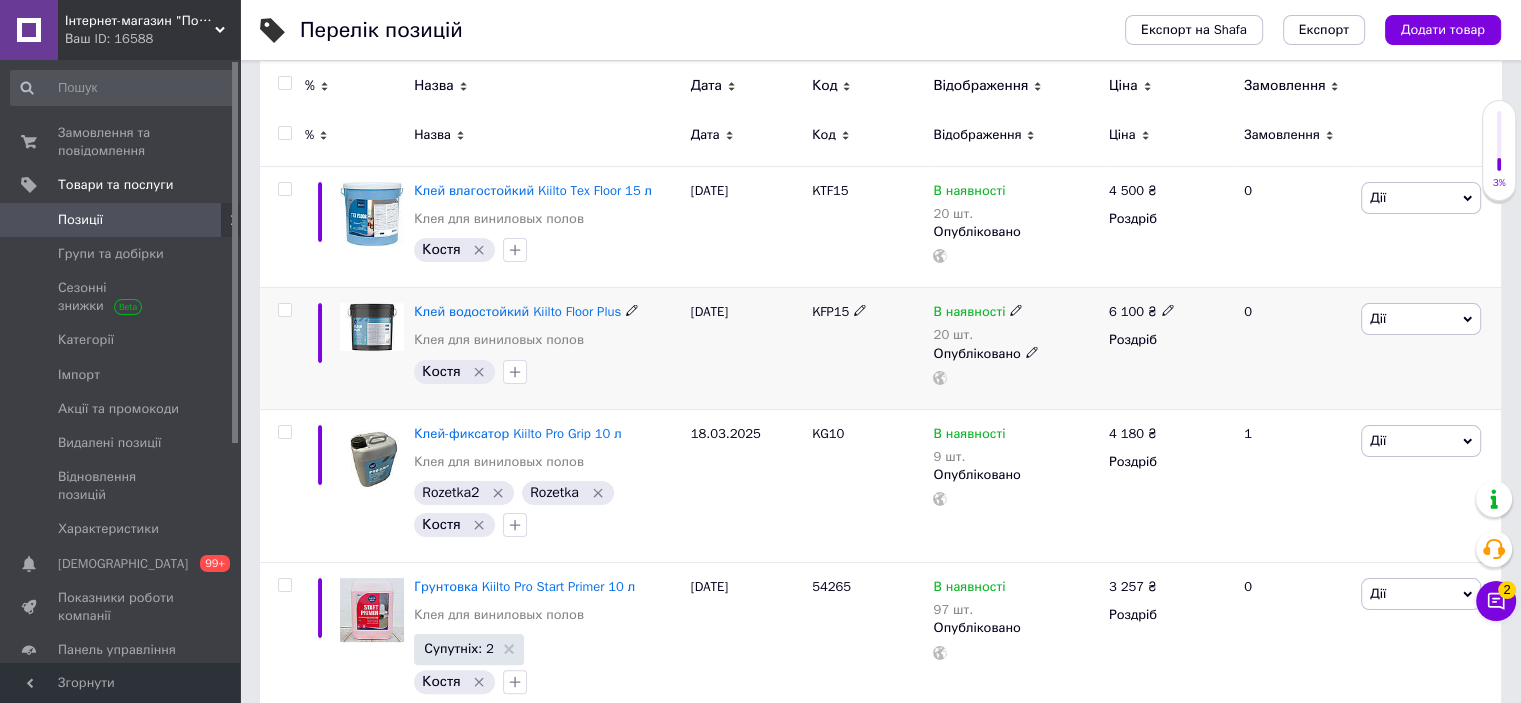 click 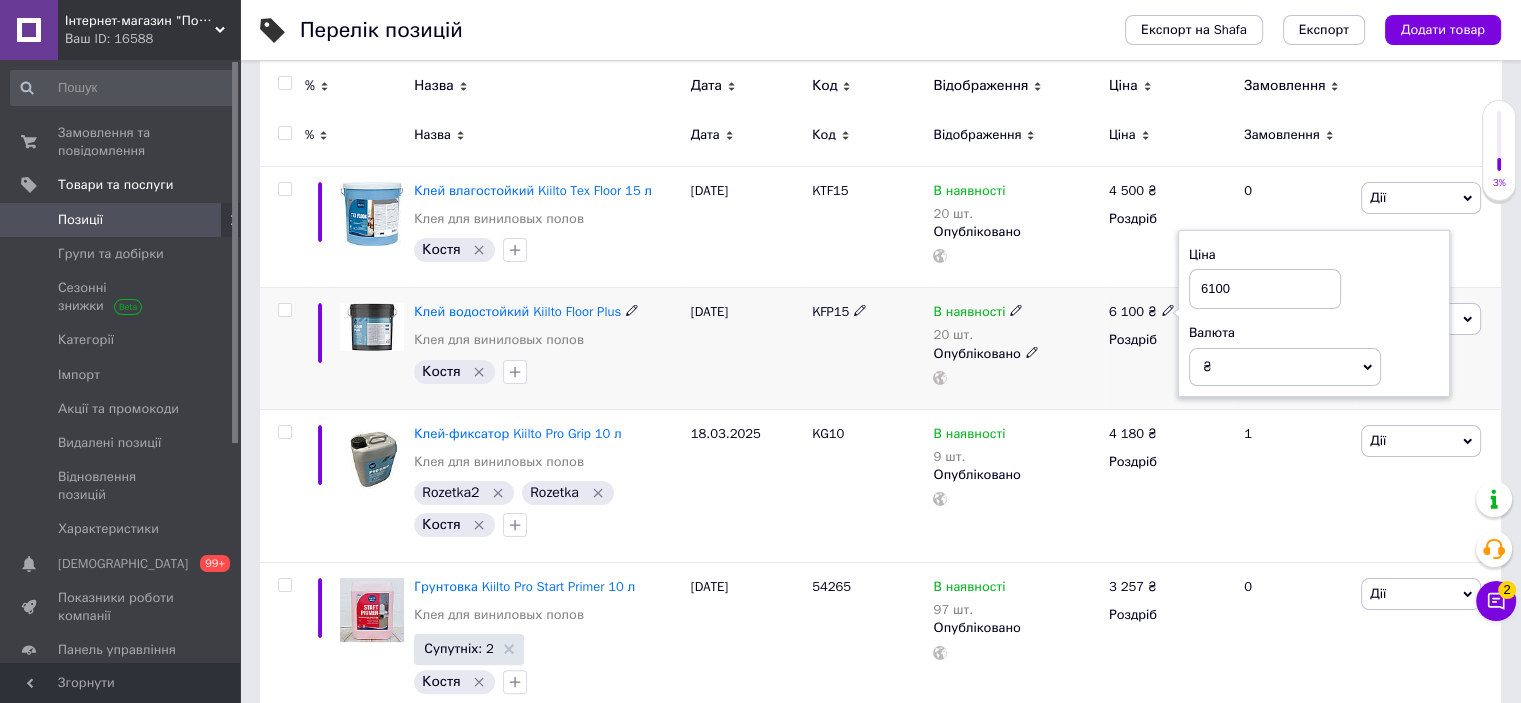 drag, startPoint x: 1208, startPoint y: 288, endPoint x: 1220, endPoint y: 287, distance: 12.0415945 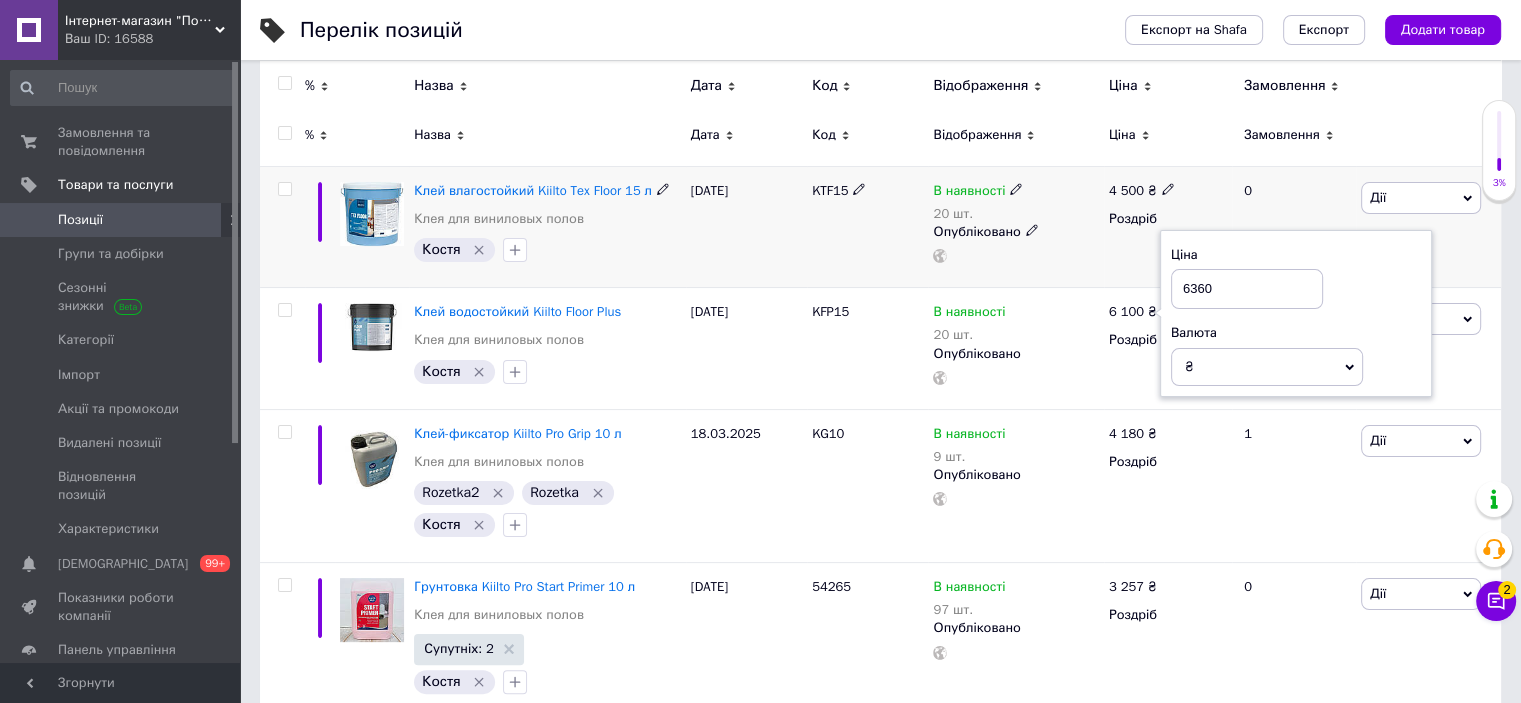 type on "6360" 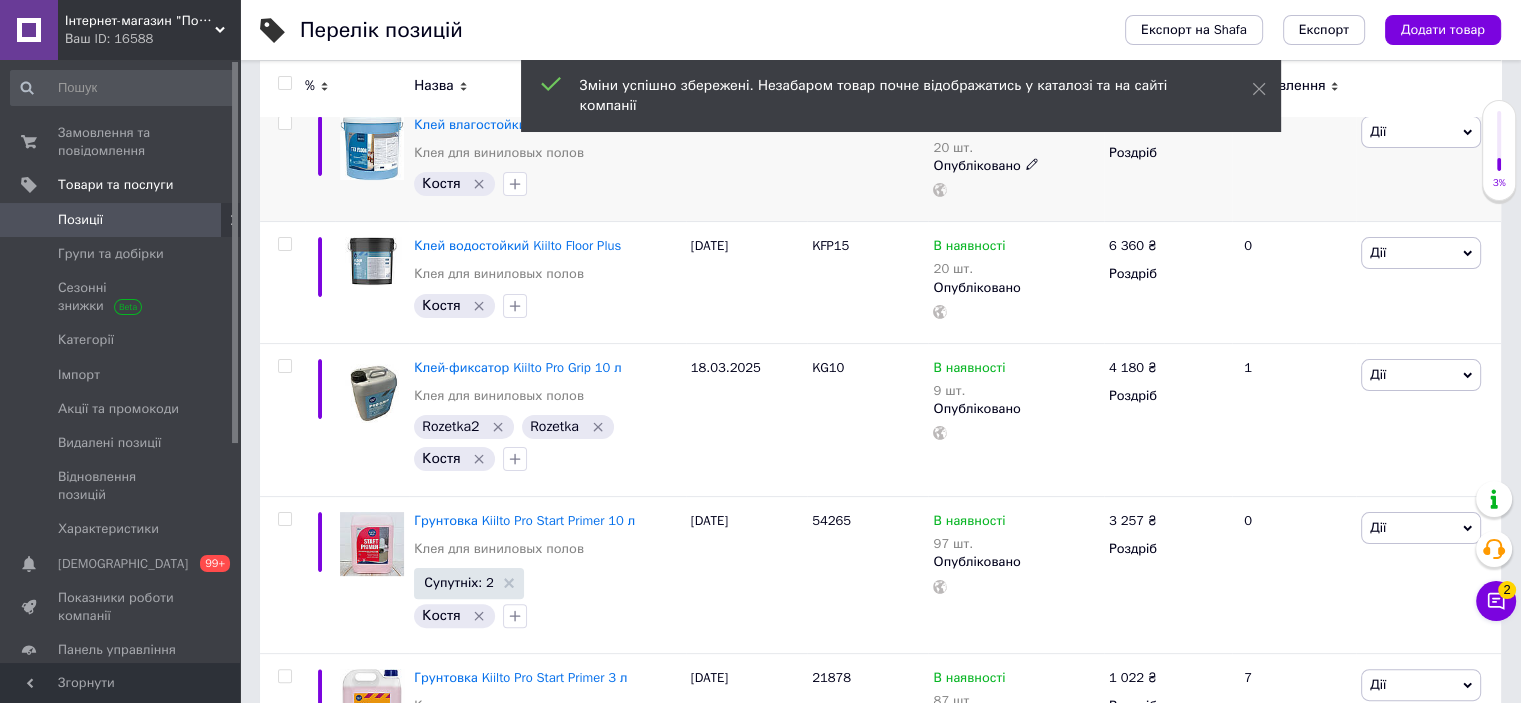 scroll, scrollTop: 400, scrollLeft: 0, axis: vertical 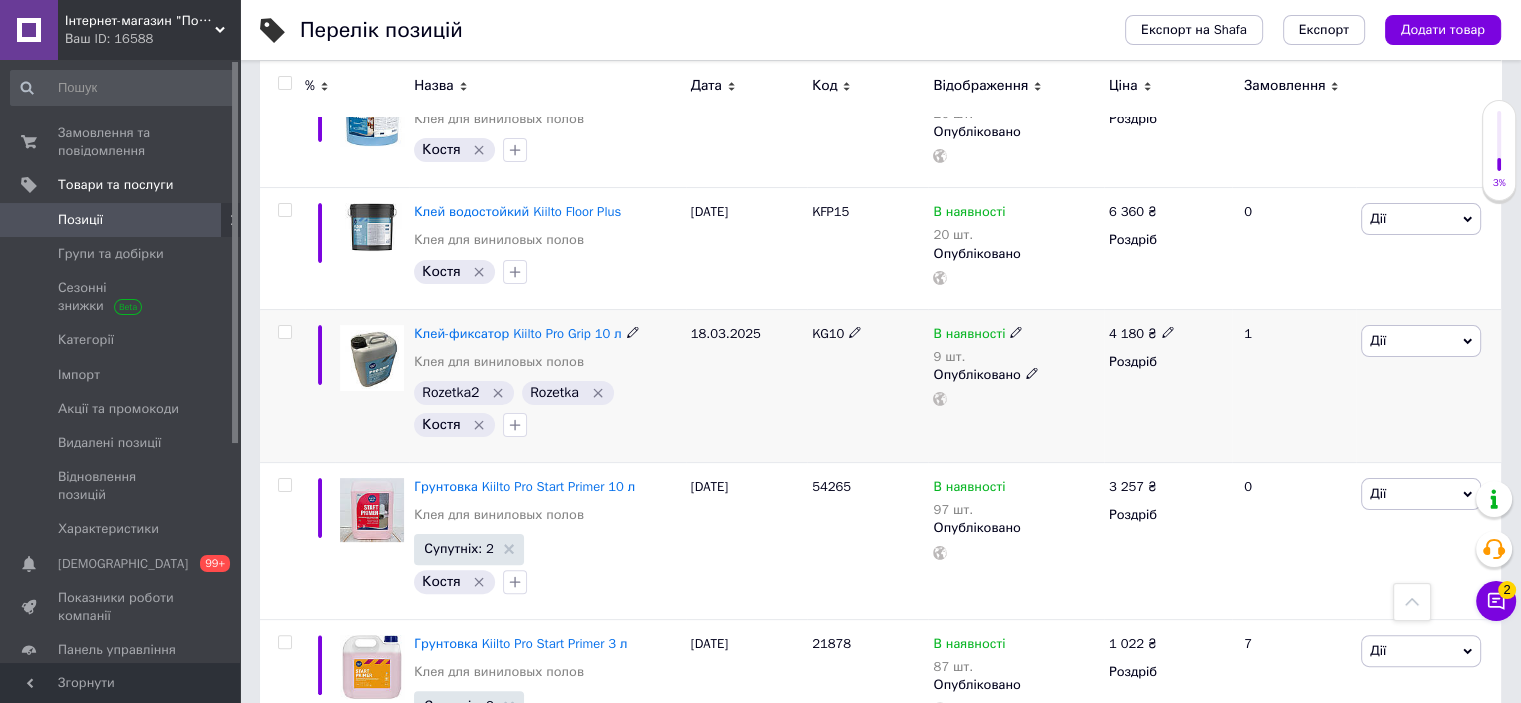 click on "4 180   ₴" at bounding box center [1168, 334] 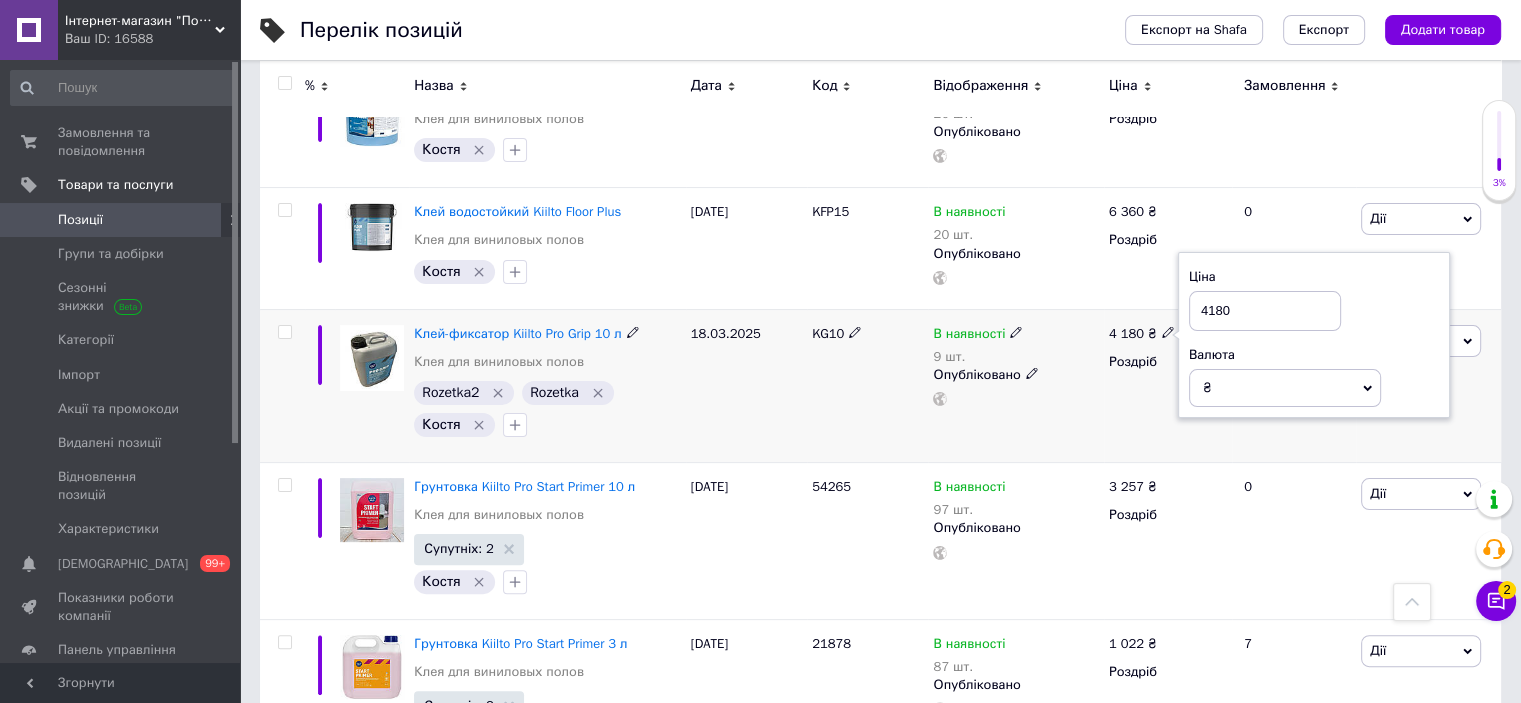 click on "Ціна 4180 Валюта ₴ $ EUR CHF GBP ¥ PLN ₸ MDL HUF KGS CNY TRY KRW lei" at bounding box center [1314, 335] 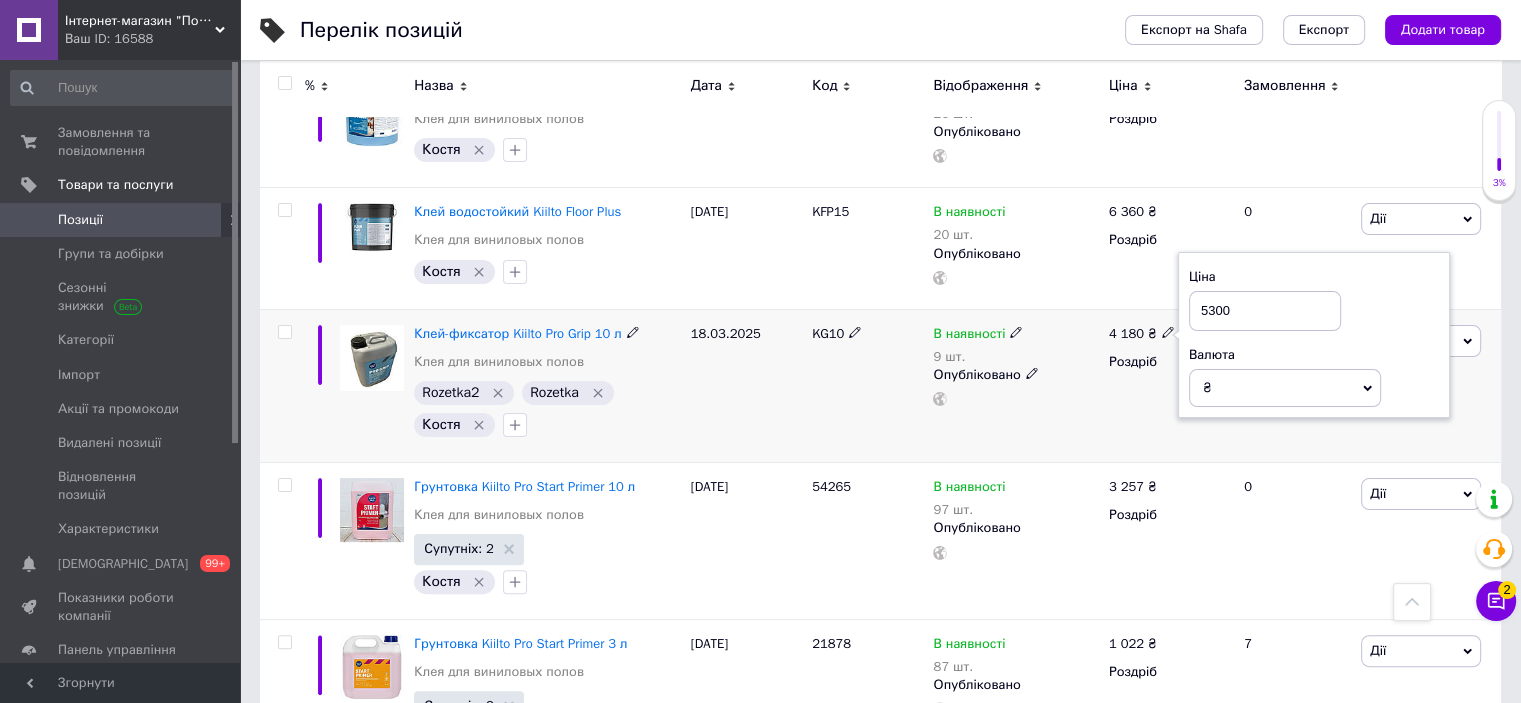 type on "5300" 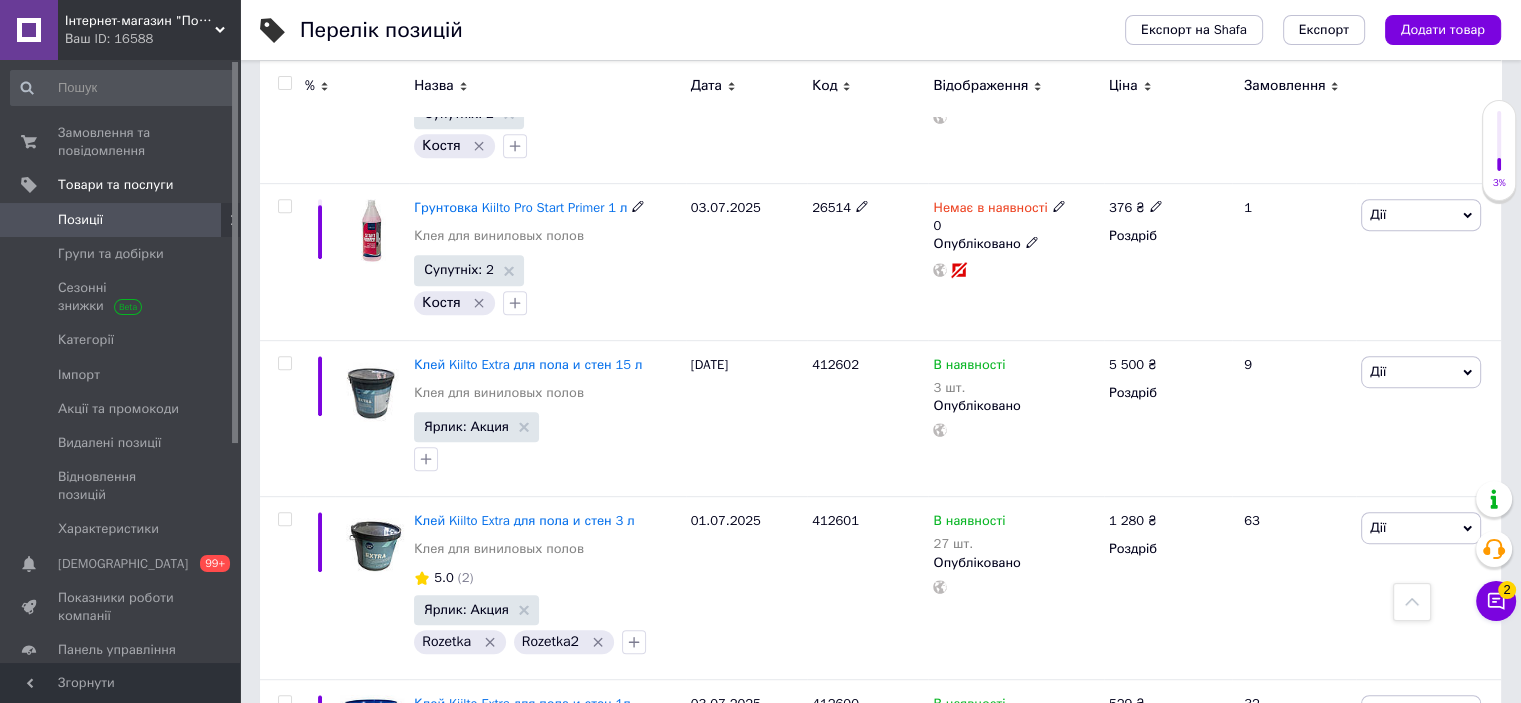 scroll, scrollTop: 1100, scrollLeft: 0, axis: vertical 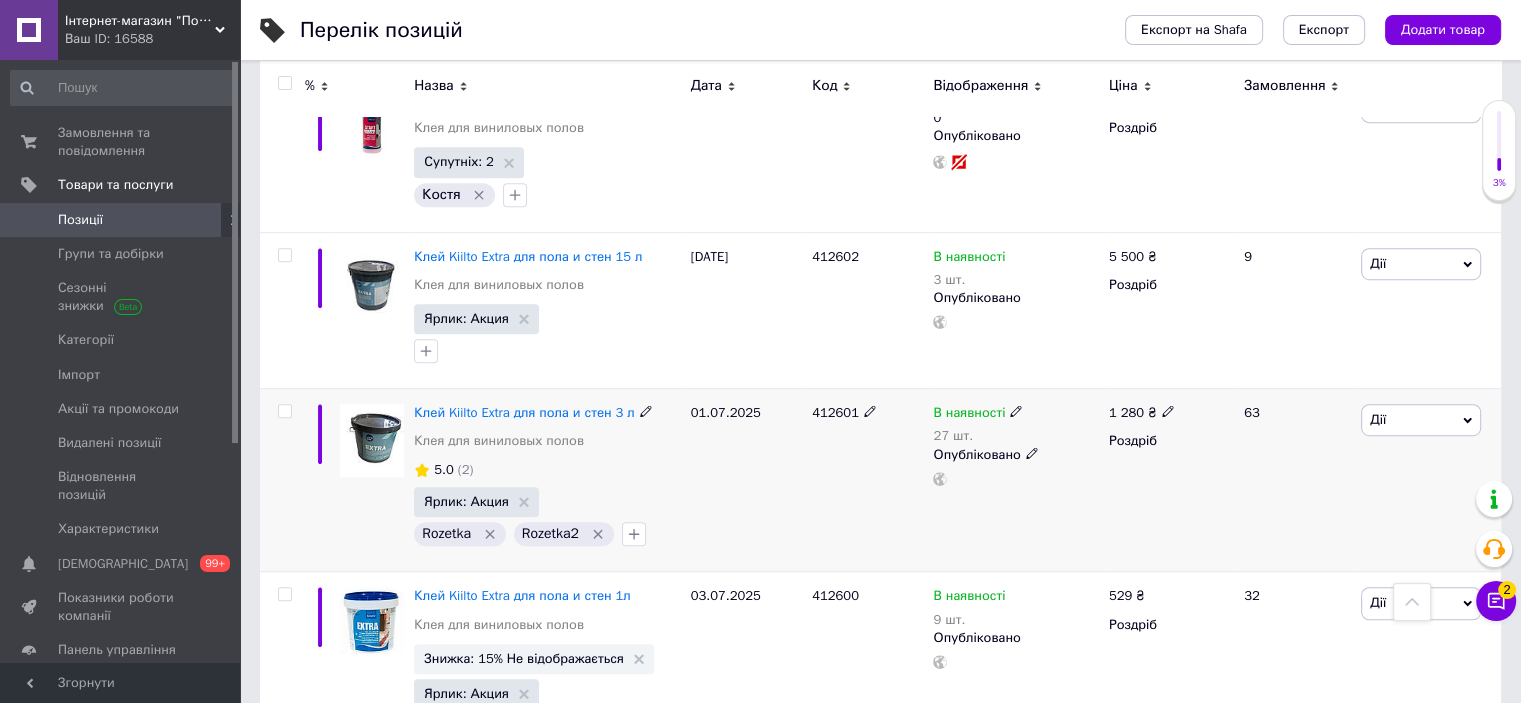 click 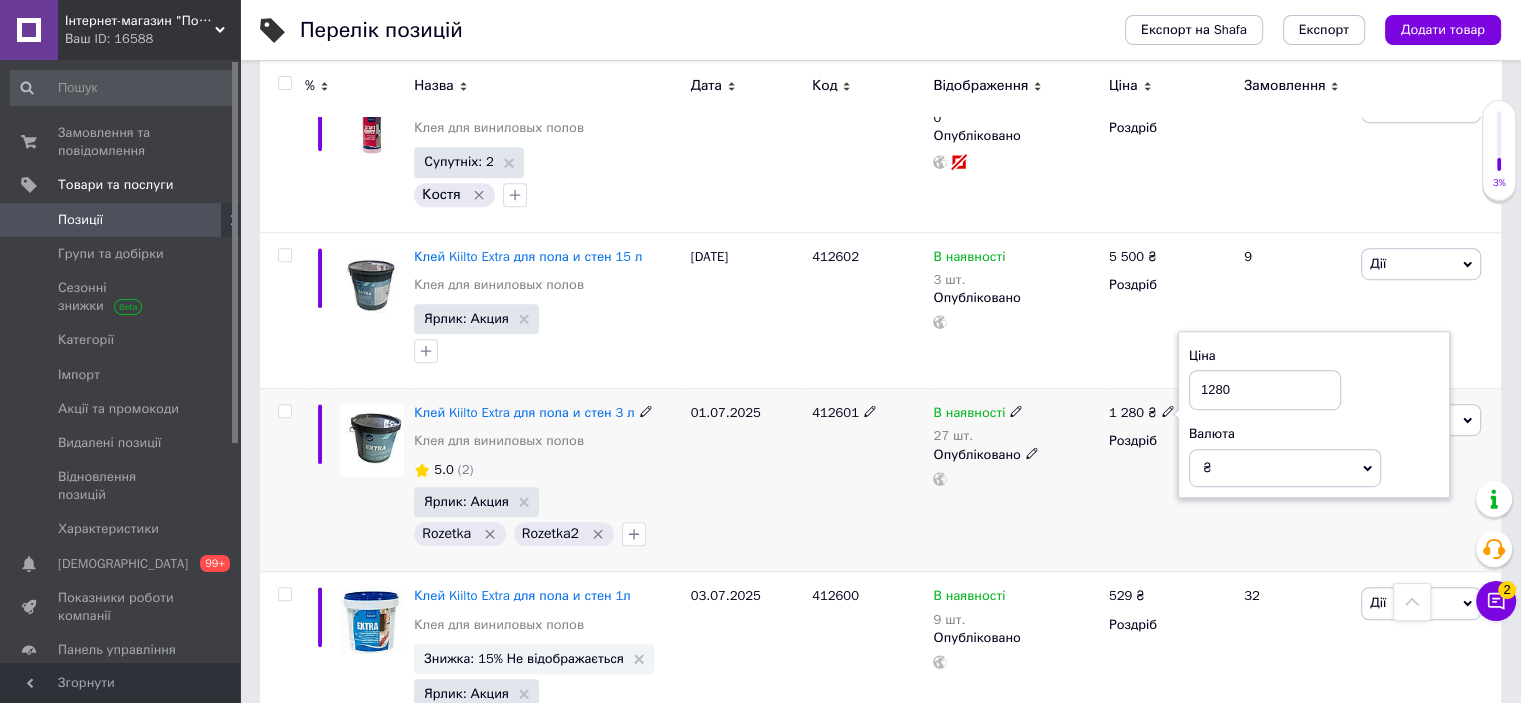 click on "1280" at bounding box center [1265, 390] 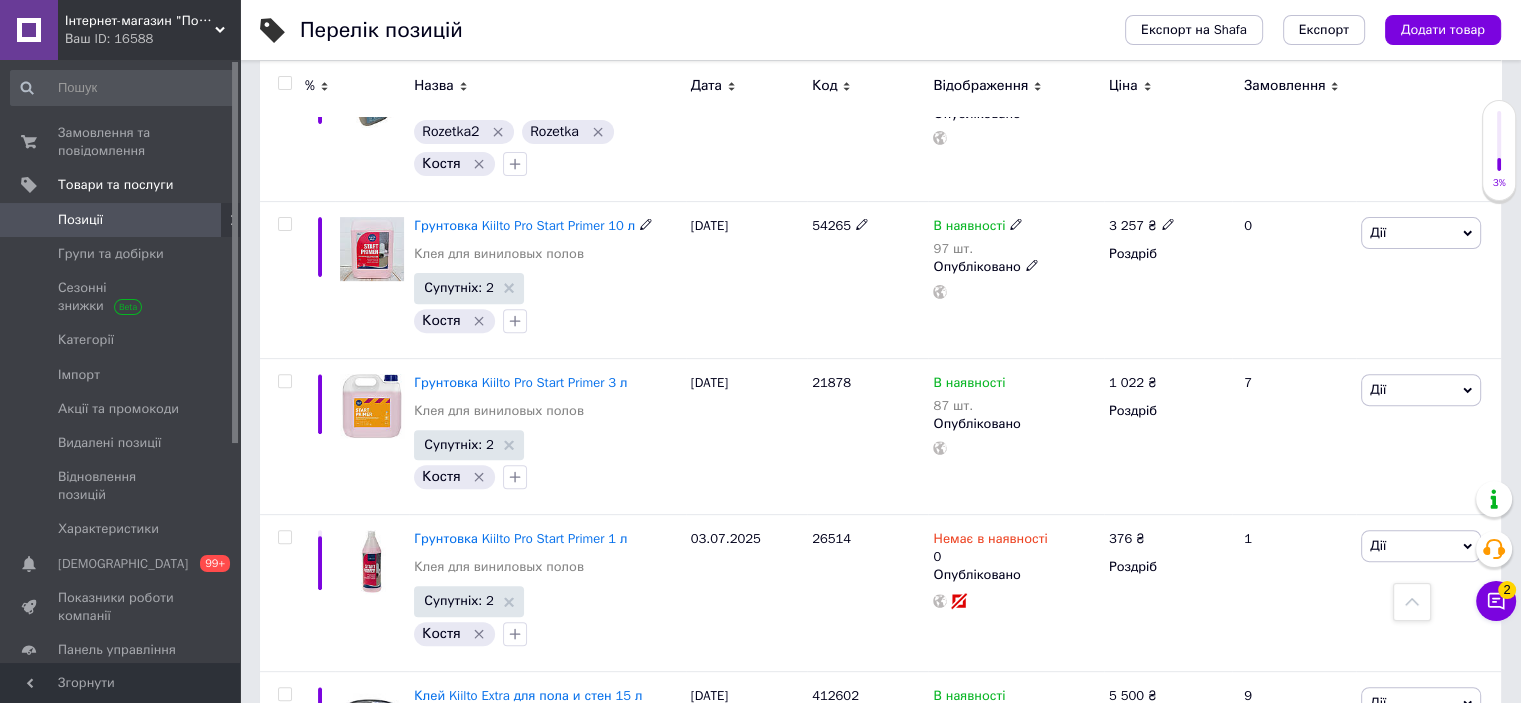 scroll, scrollTop: 777, scrollLeft: 0, axis: vertical 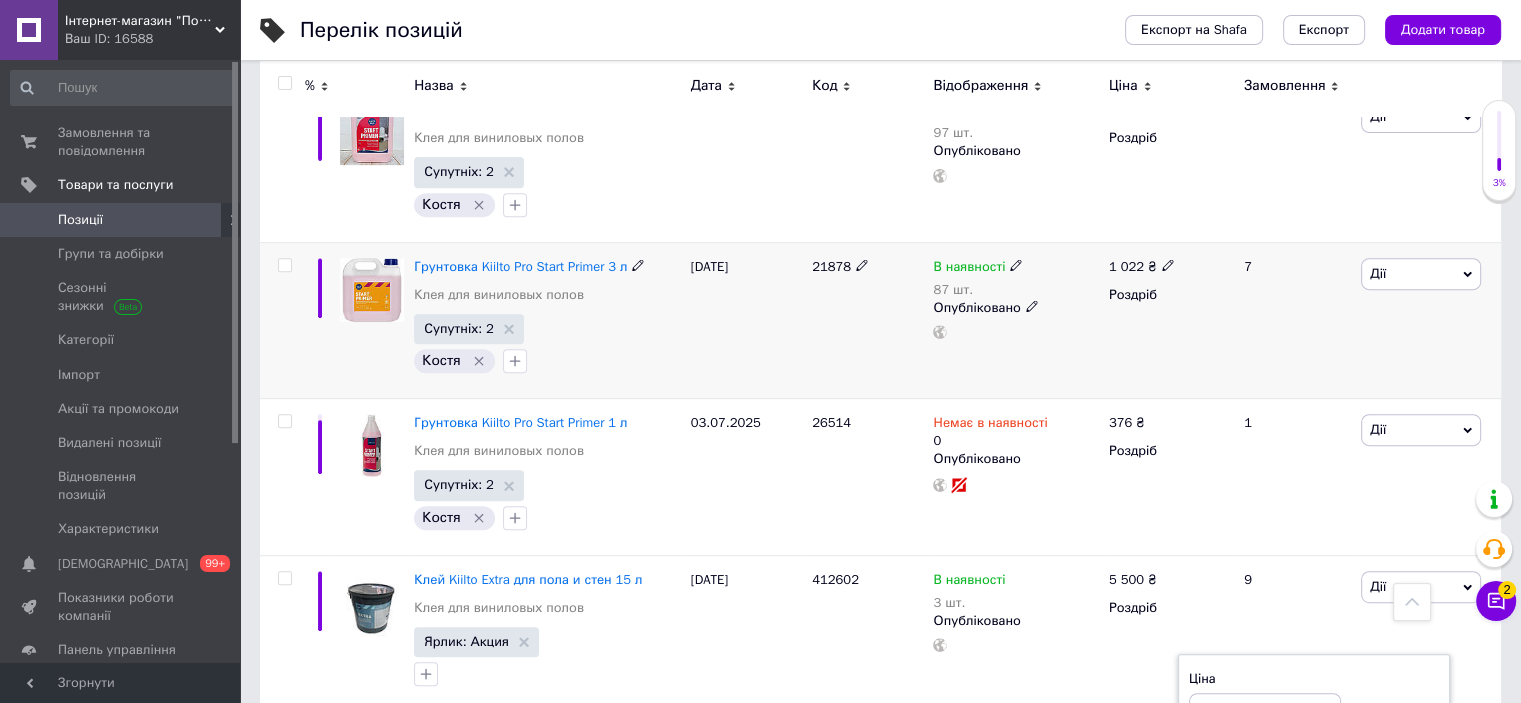 click 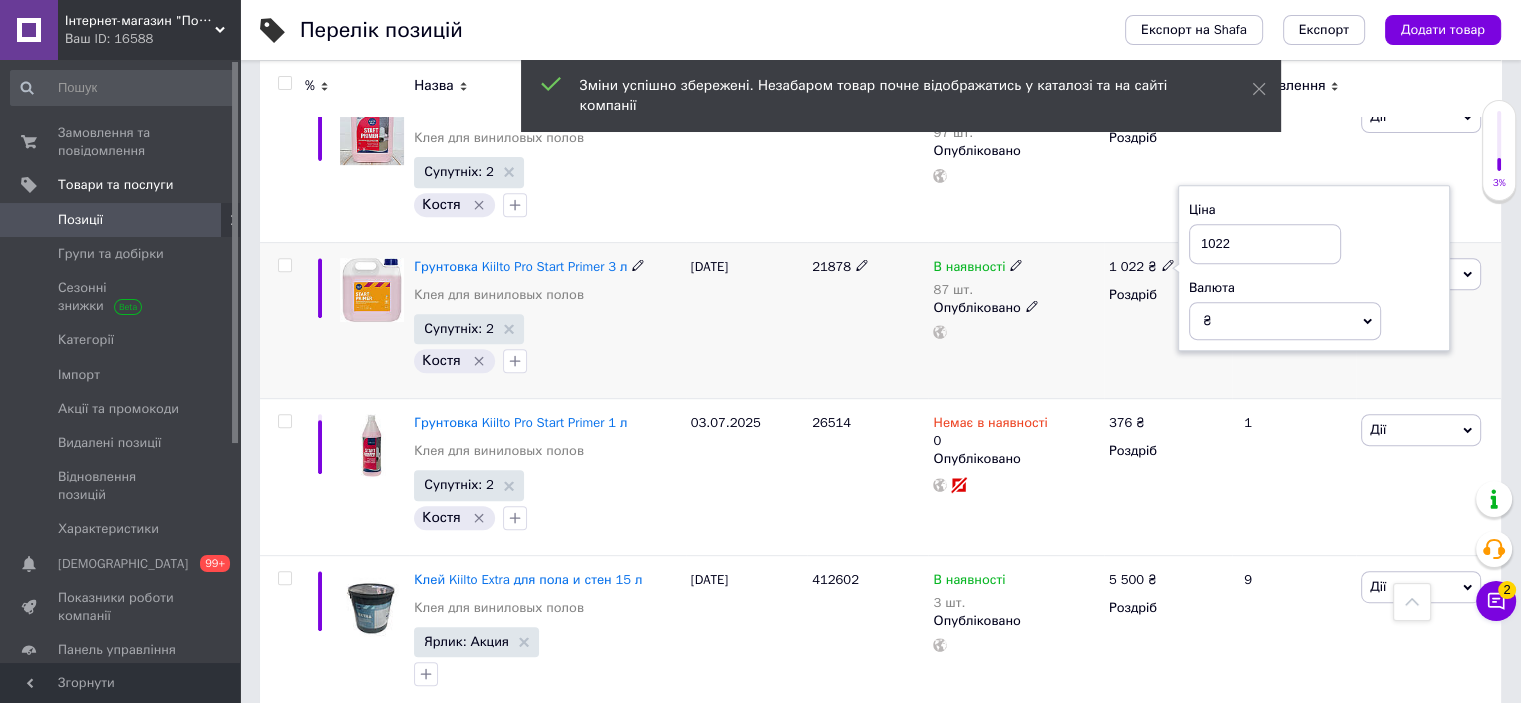 drag, startPoint x: 1206, startPoint y: 245, endPoint x: 1276, endPoint y: 247, distance: 70.028564 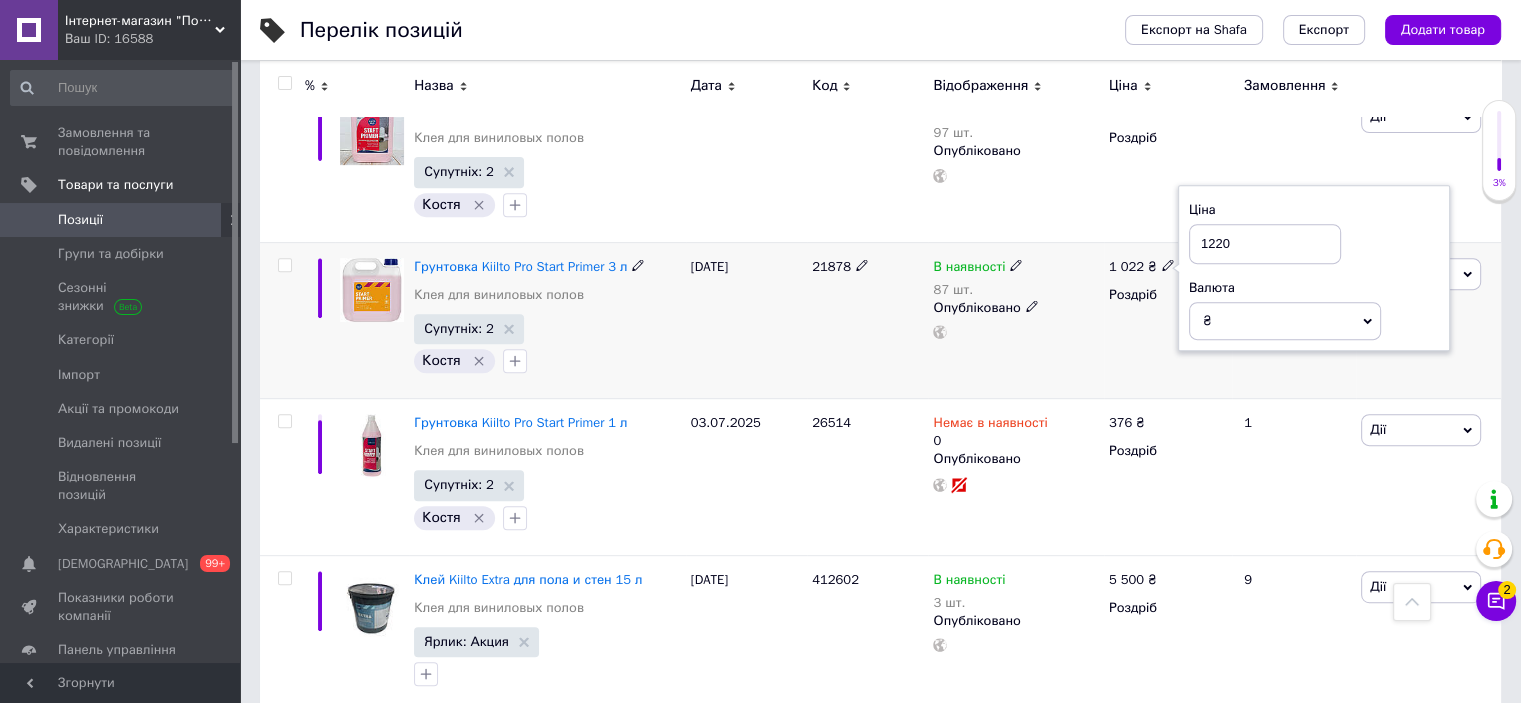 type on "1220" 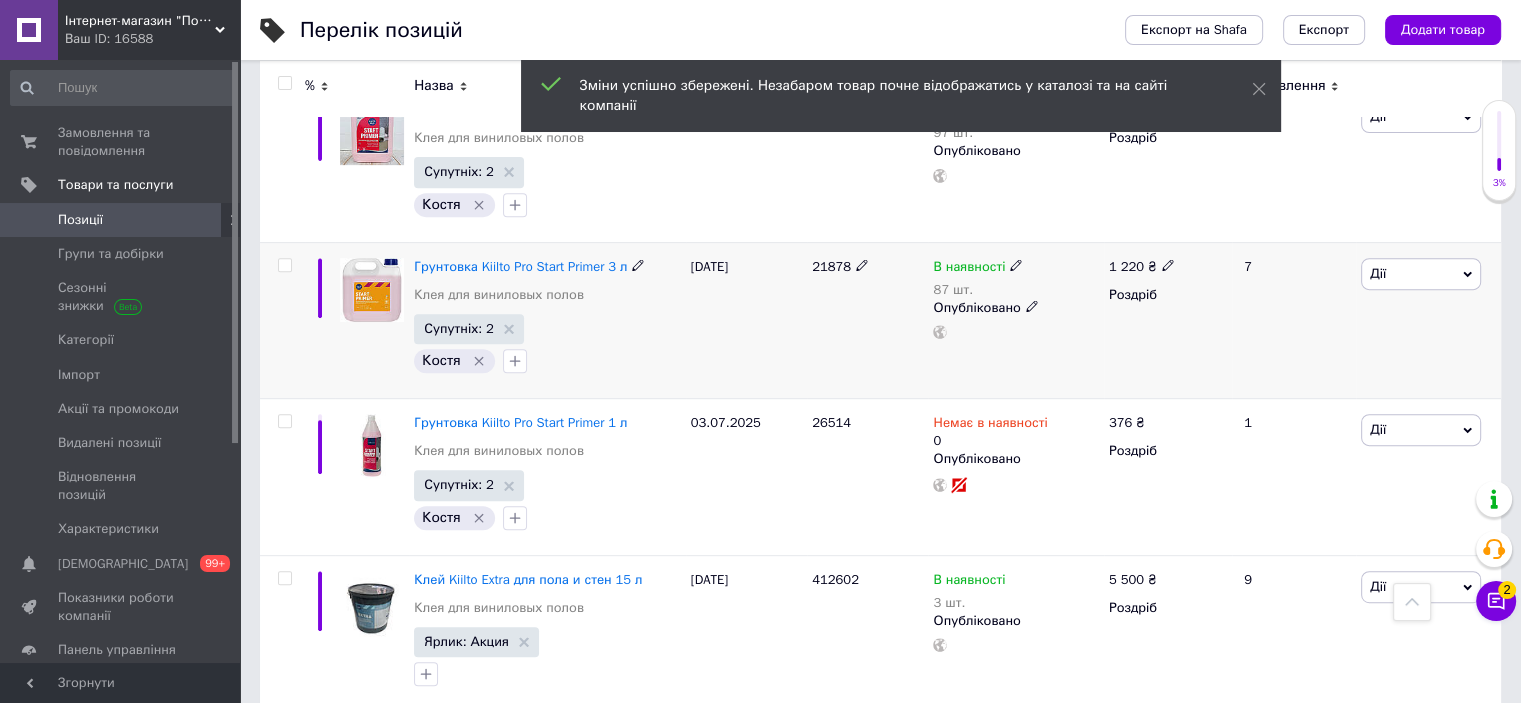 scroll, scrollTop: 577, scrollLeft: 0, axis: vertical 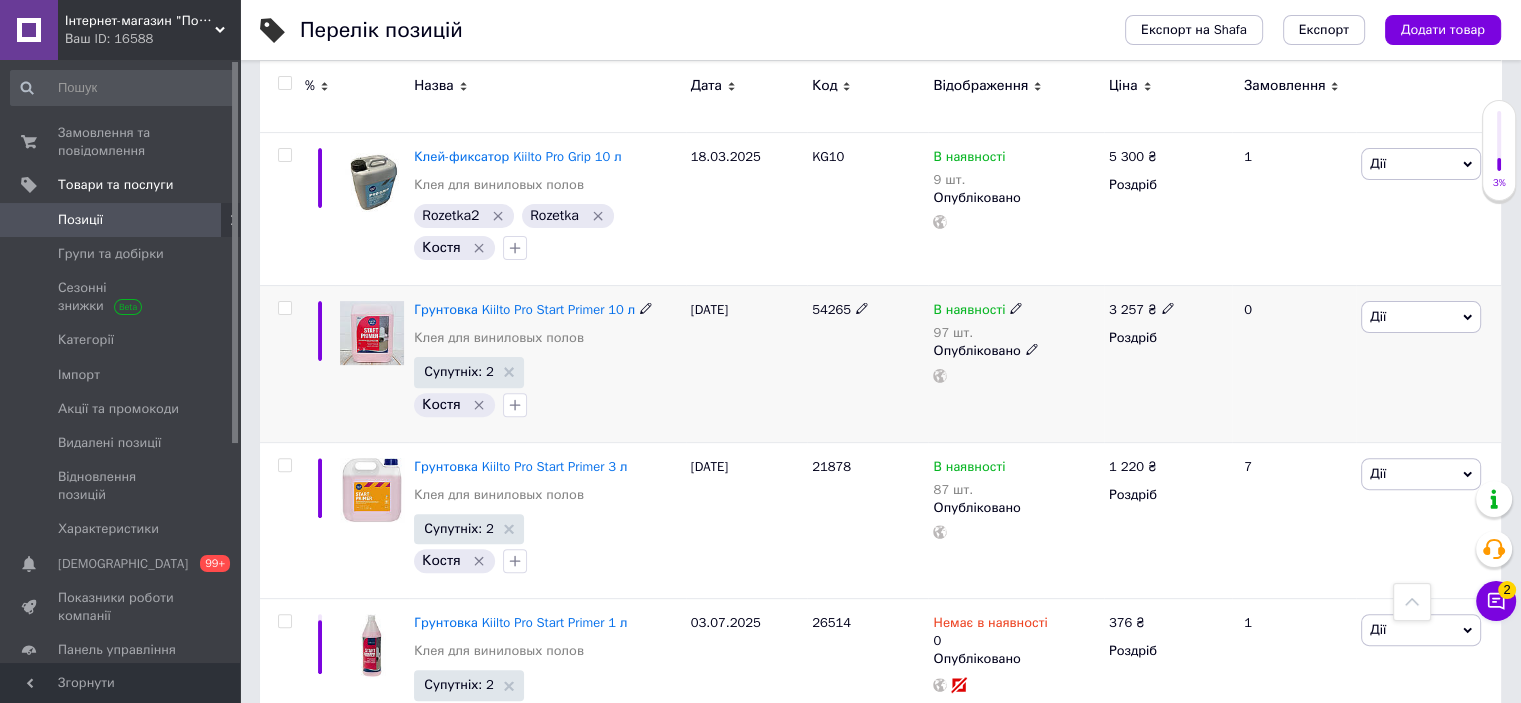 click 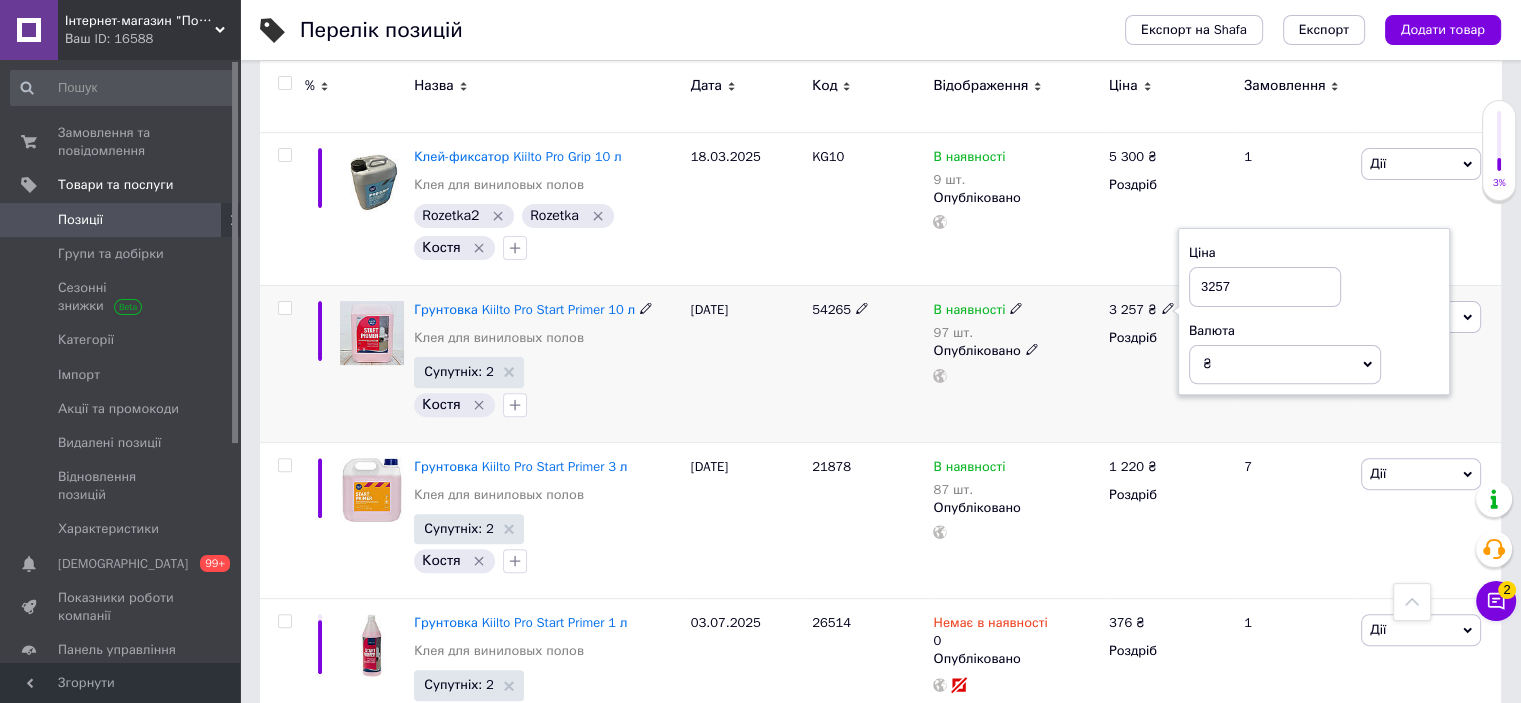 drag, startPoint x: 1212, startPoint y: 283, endPoint x: 1181, endPoint y: 311, distance: 41.773197 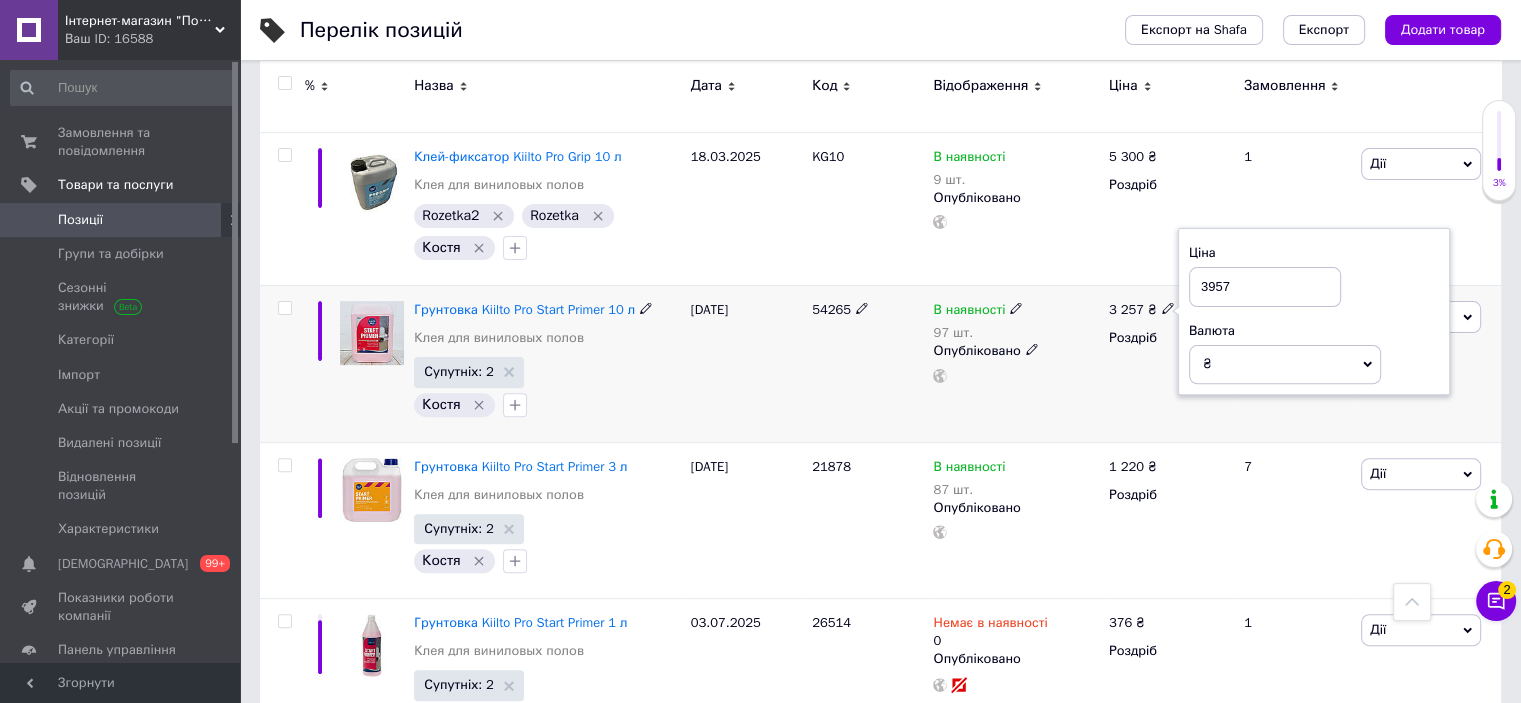 type on "3957" 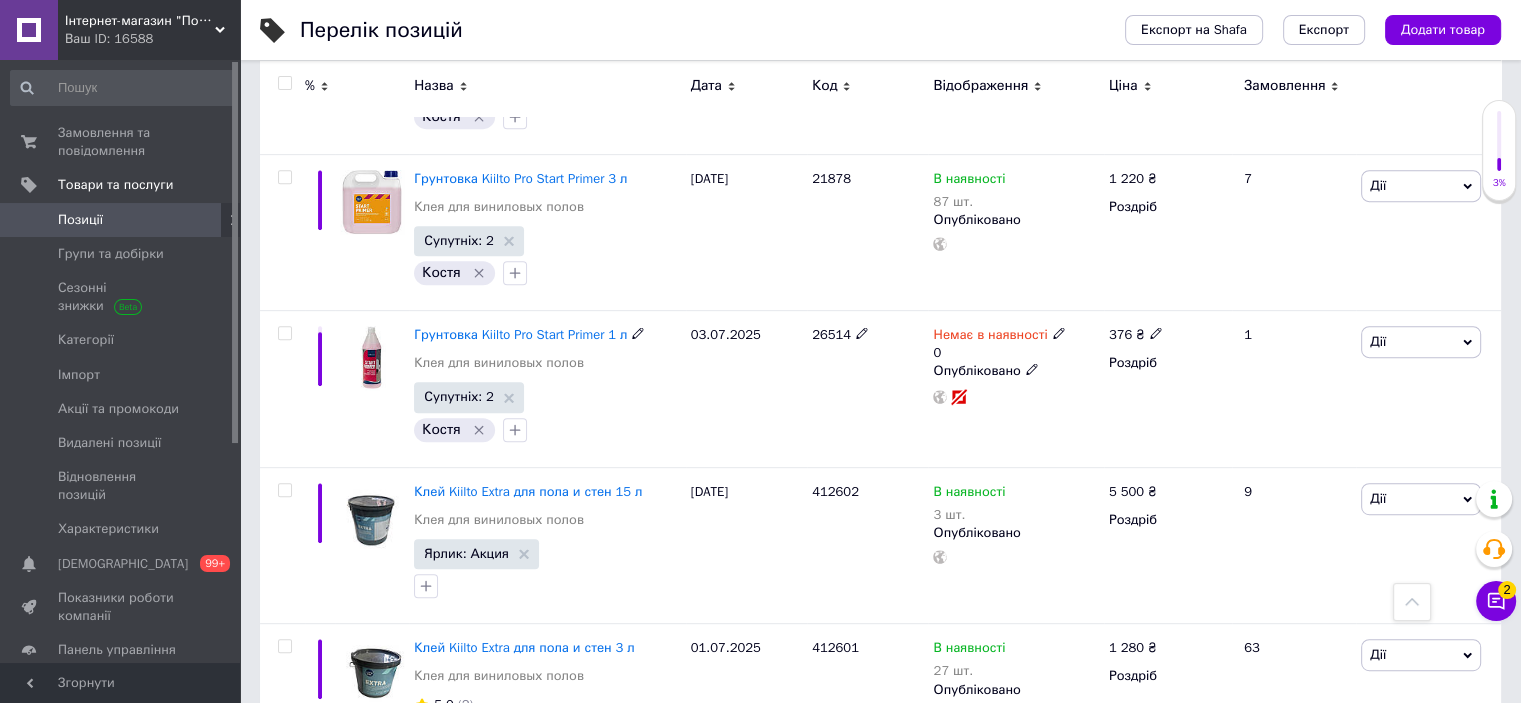 scroll, scrollTop: 1000, scrollLeft: 0, axis: vertical 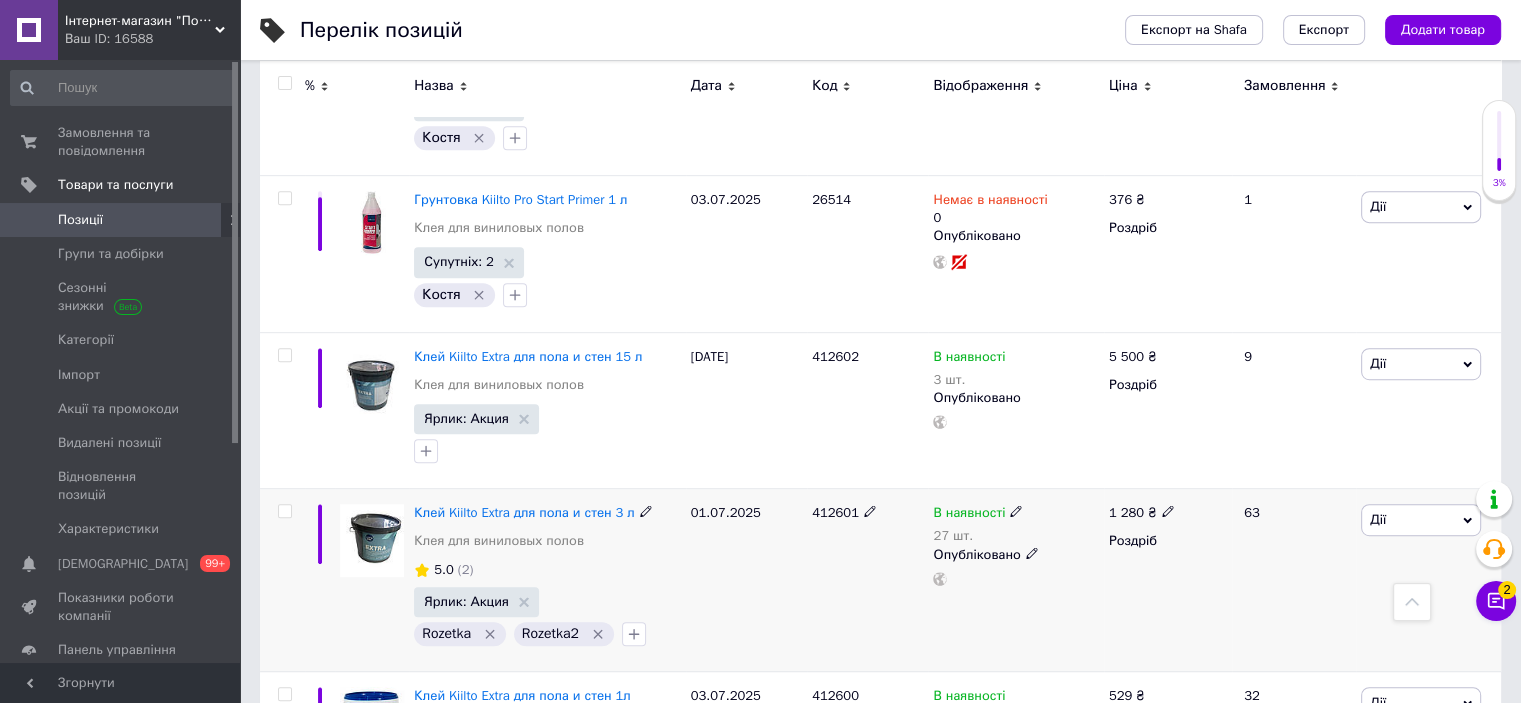 click 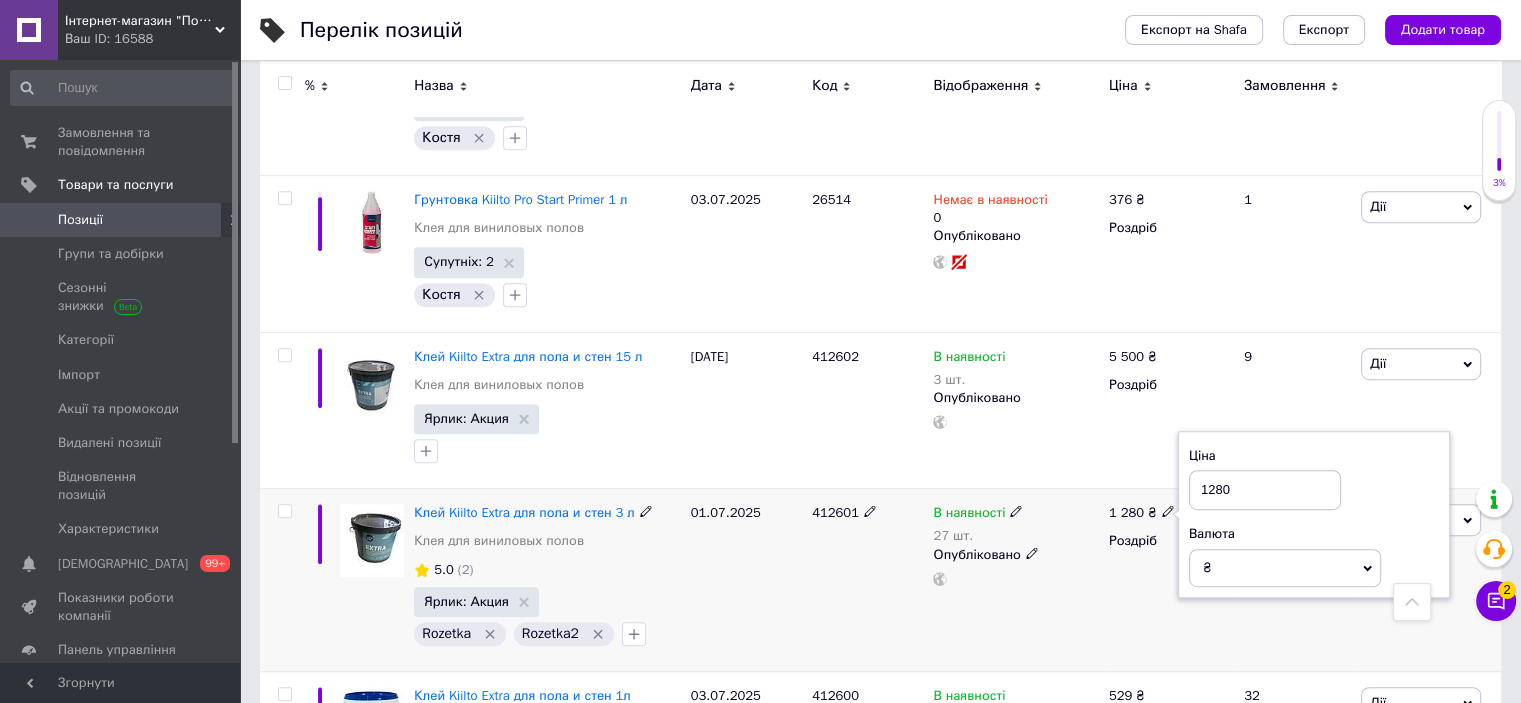 drag, startPoint x: 1236, startPoint y: 487, endPoint x: 1200, endPoint y: 499, distance: 37.94733 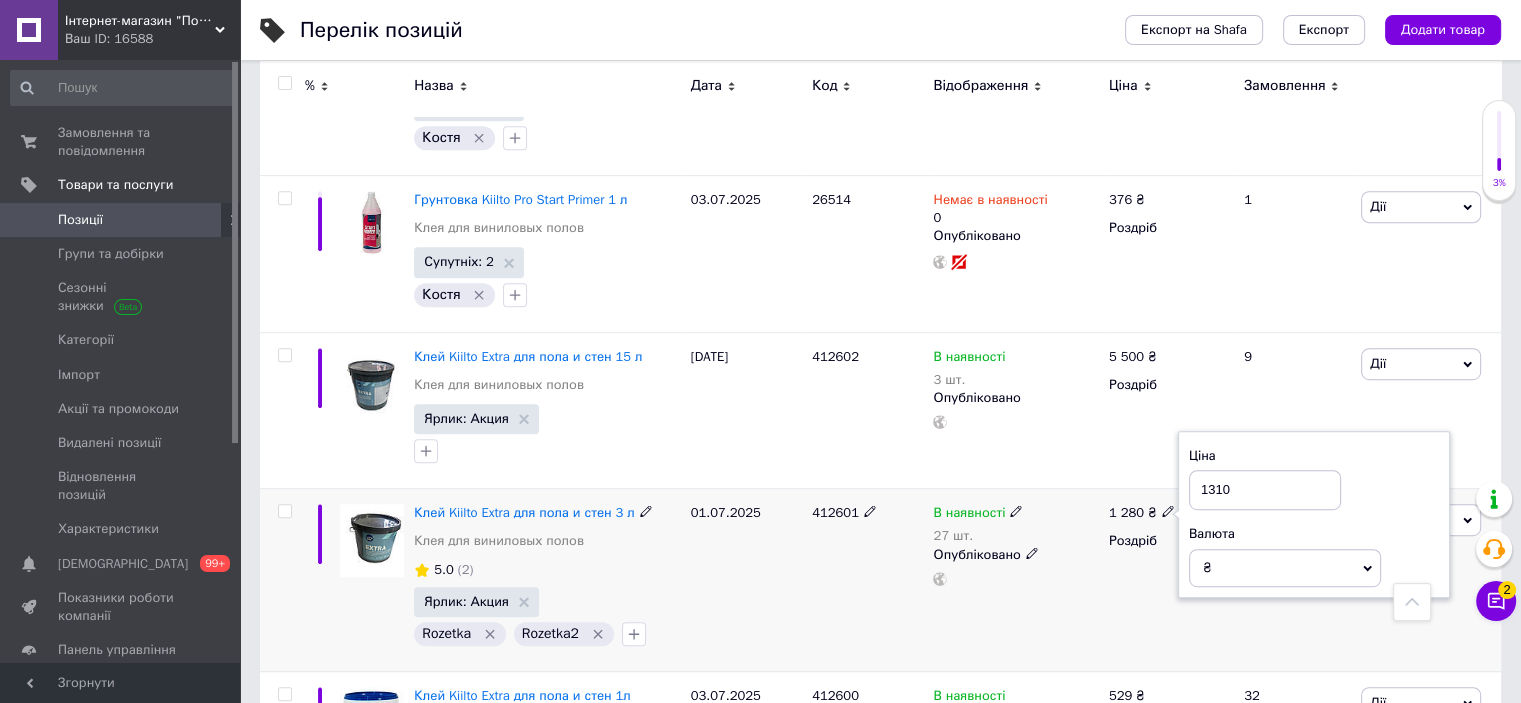 type on "1310" 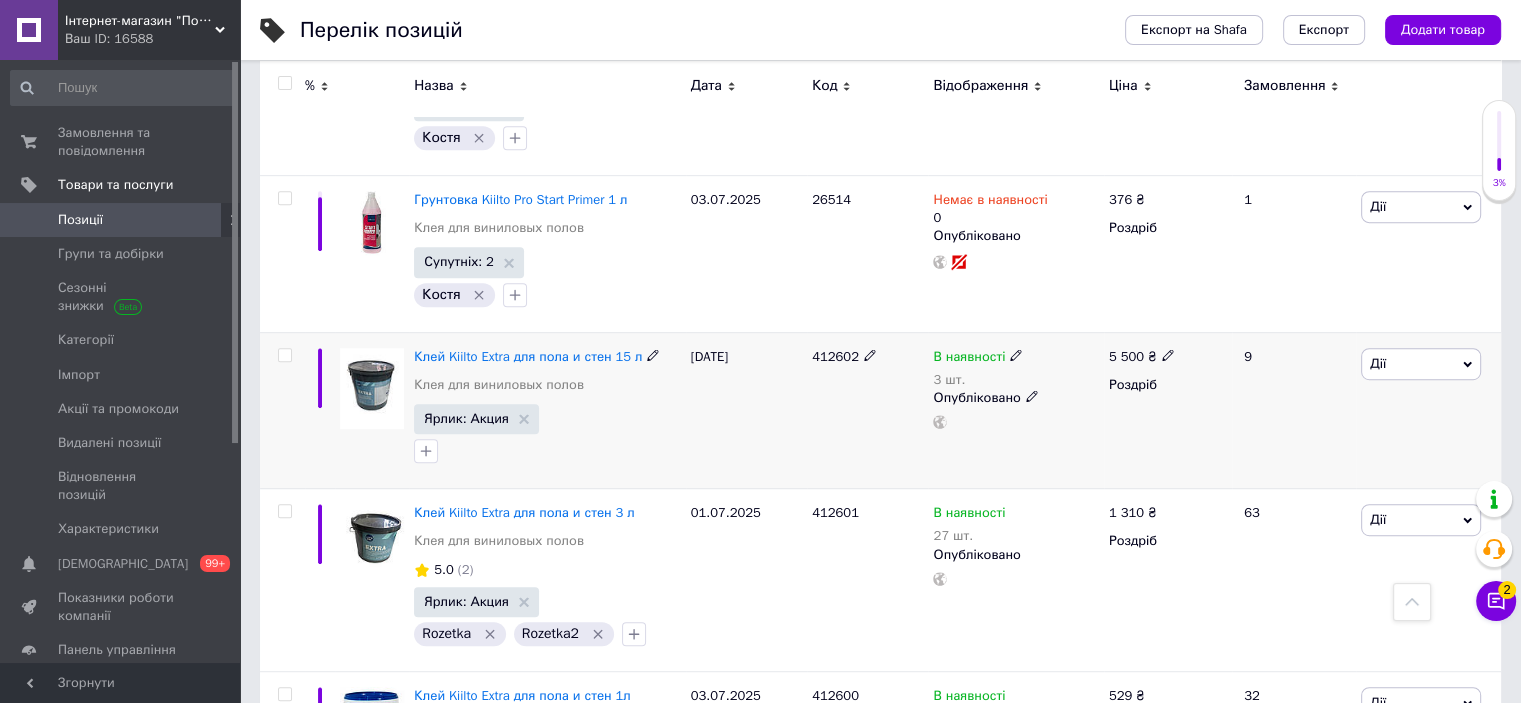 click 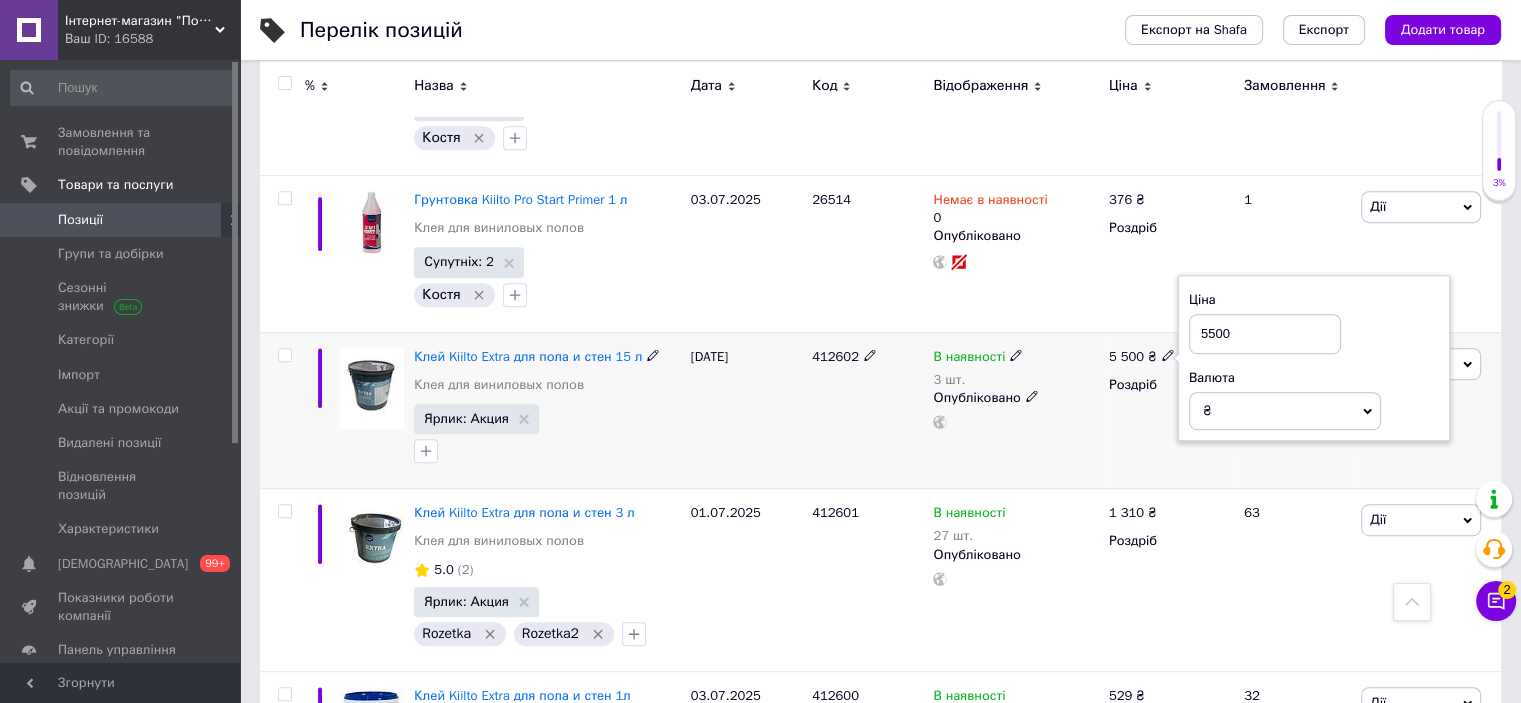 drag, startPoint x: 1244, startPoint y: 337, endPoint x: 1147, endPoint y: 331, distance: 97.18539 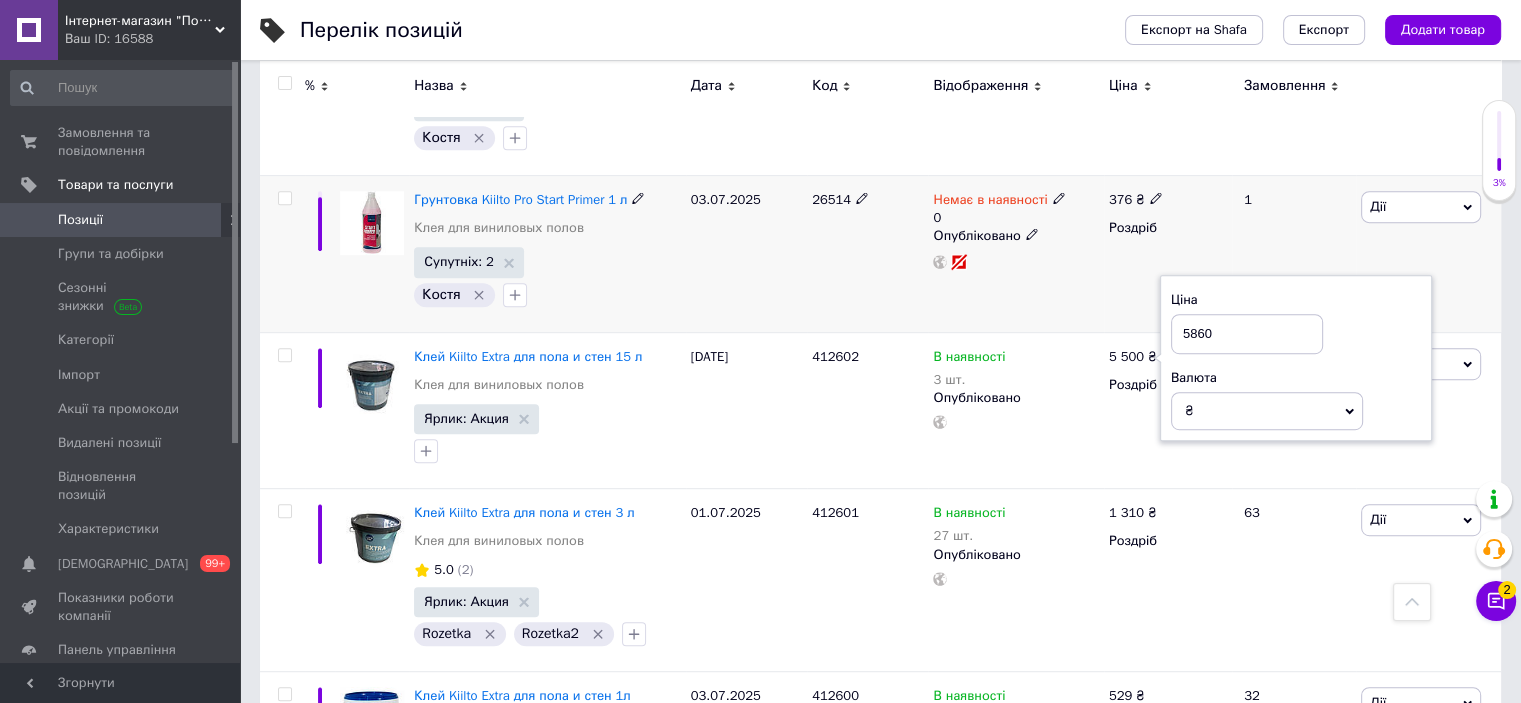 type on "5860" 